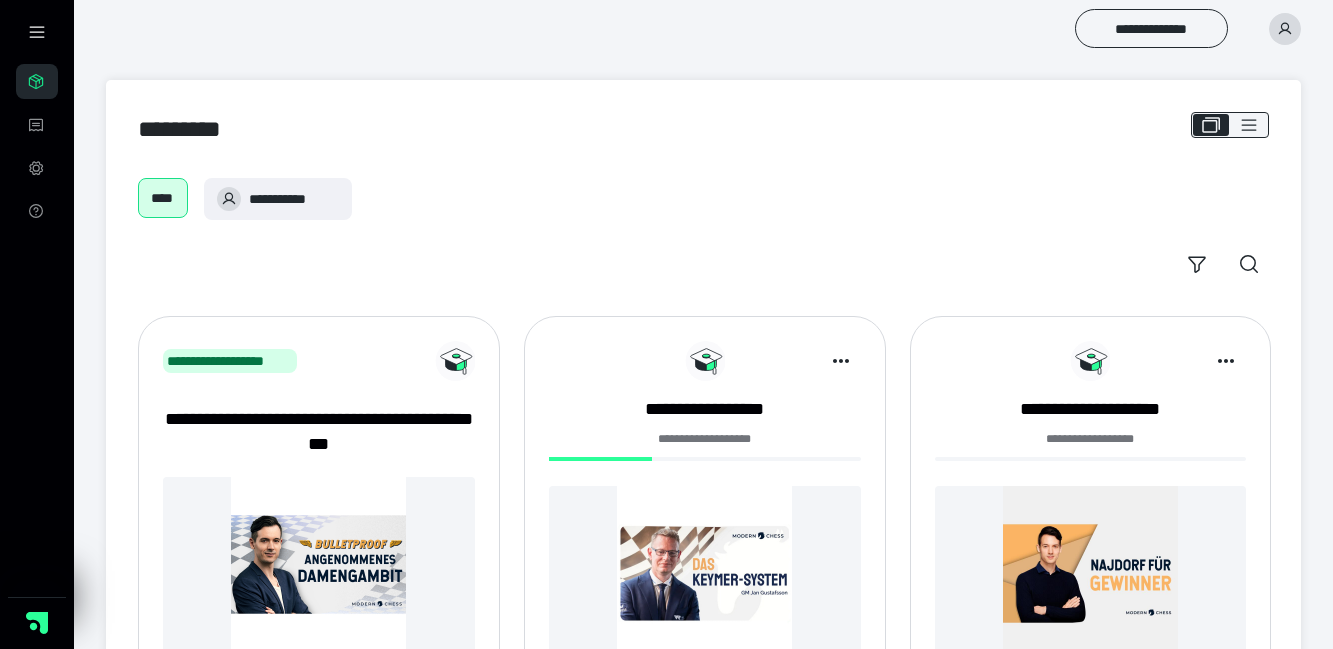 scroll, scrollTop: 125, scrollLeft: 0, axis: vertical 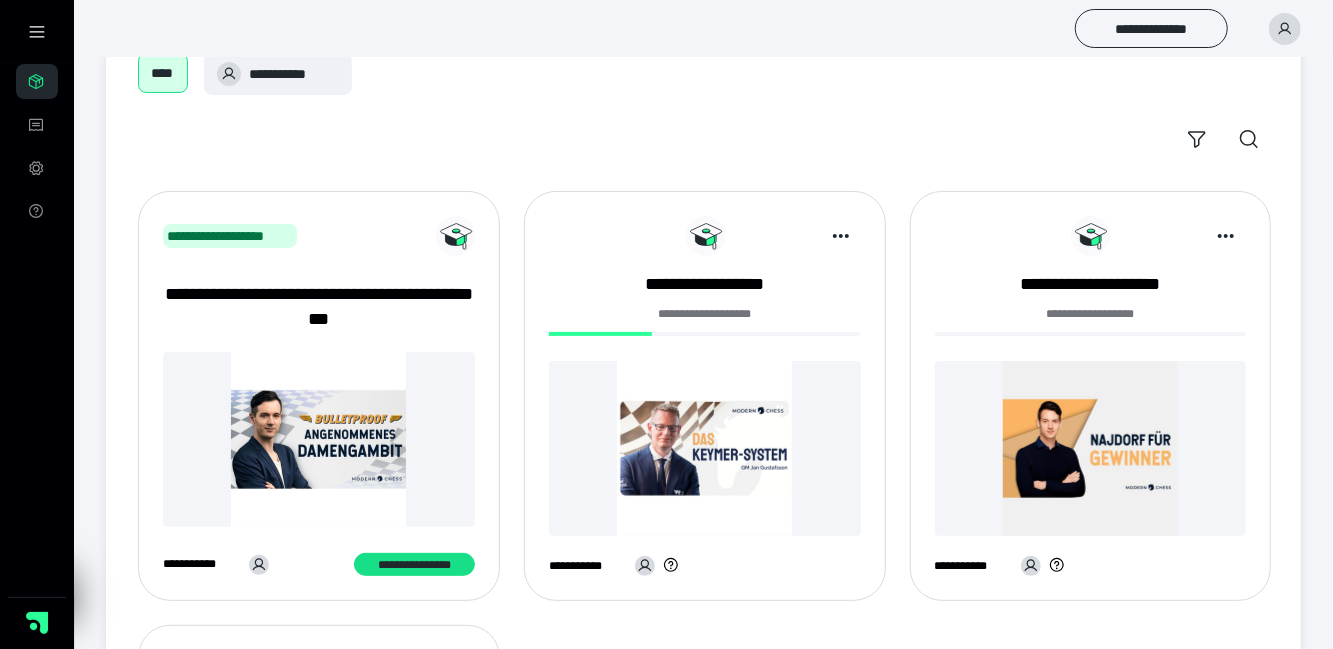 click at bounding box center (705, 448) 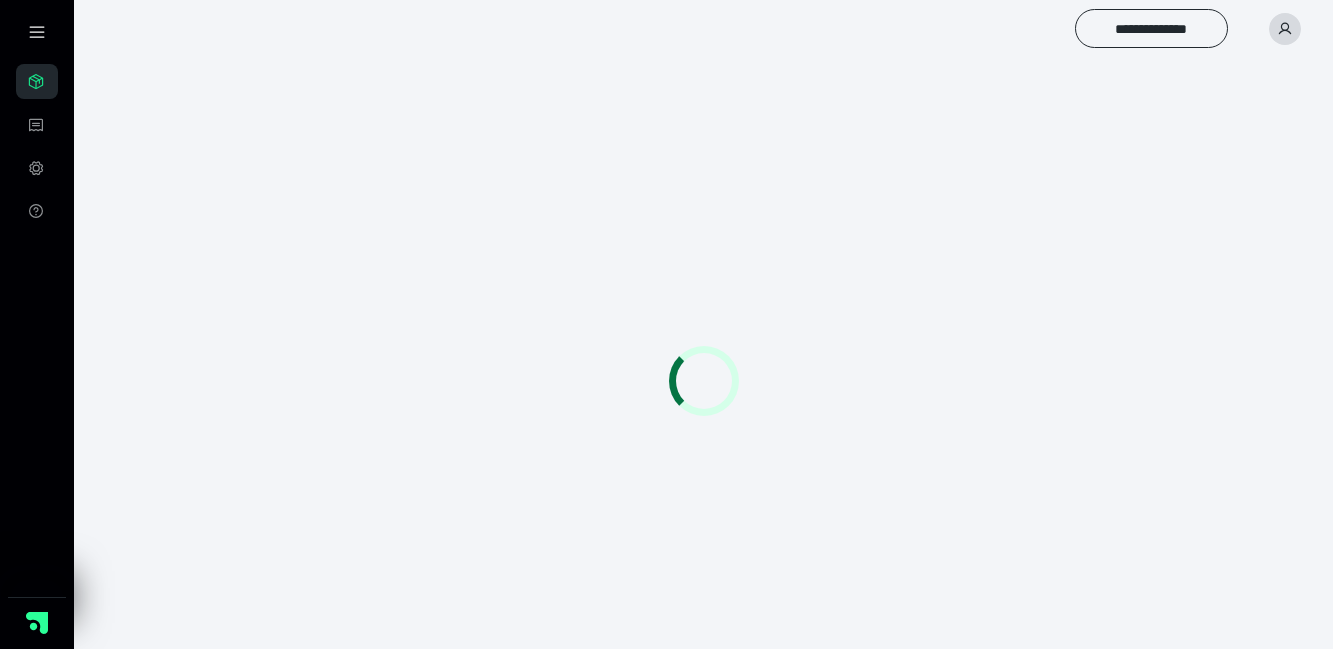 scroll, scrollTop: 0, scrollLeft: 0, axis: both 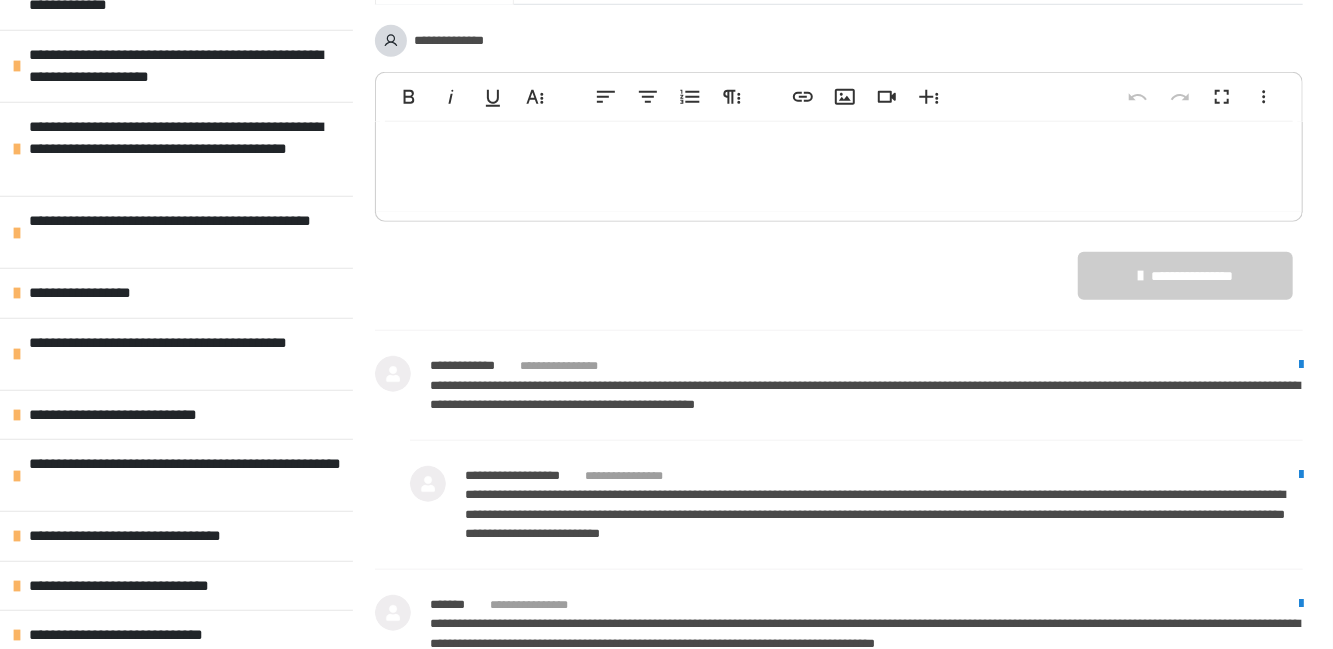 click on "**********" at bounding box center [186, 150] 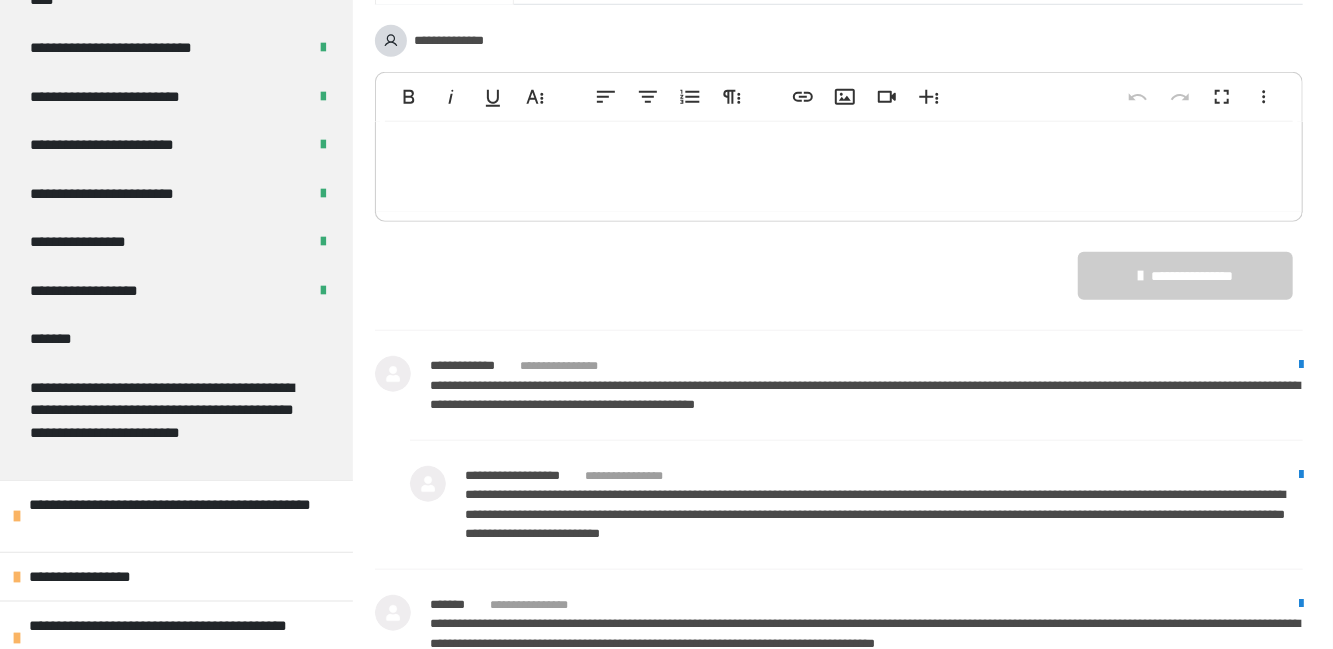 scroll, scrollTop: 945, scrollLeft: 0, axis: vertical 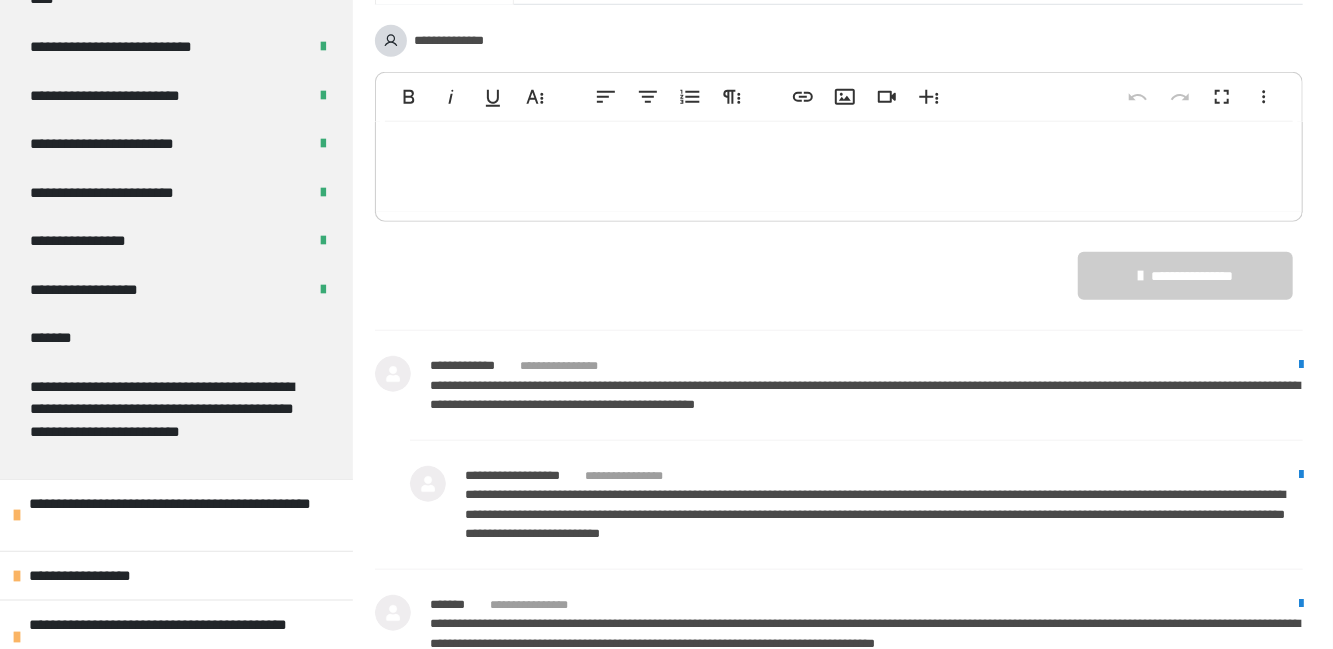 click on "*******" at bounding box center (176, 338) 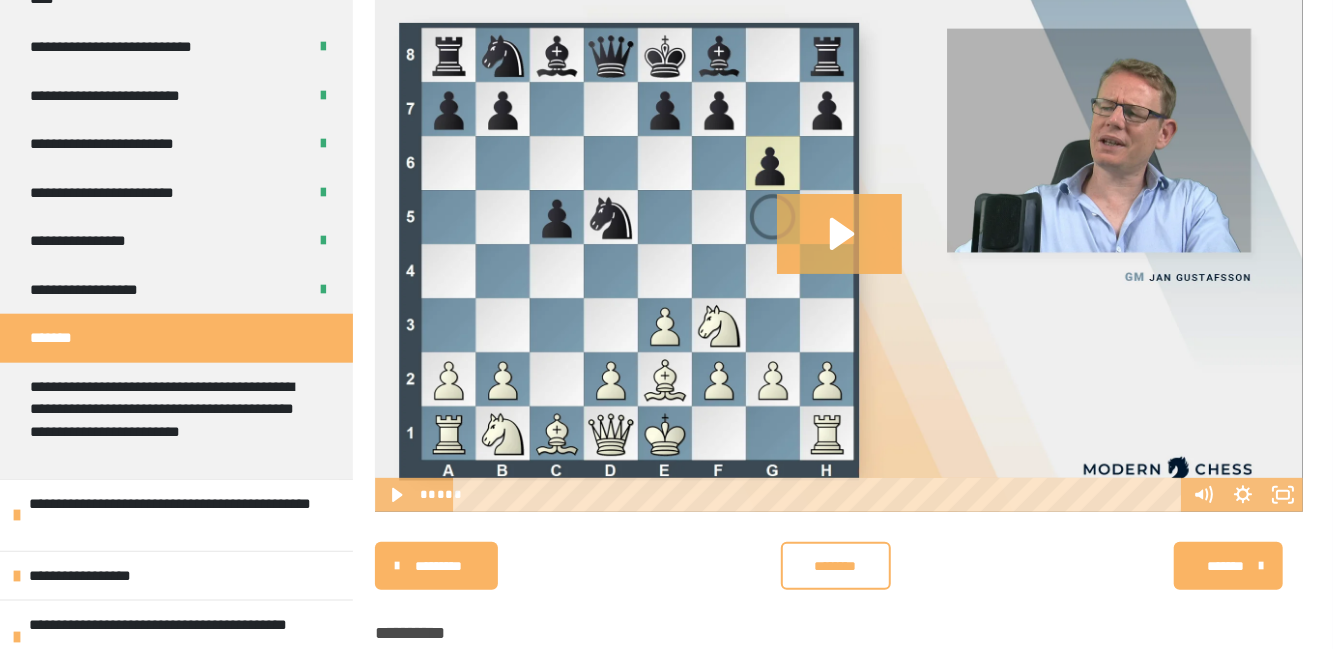 click 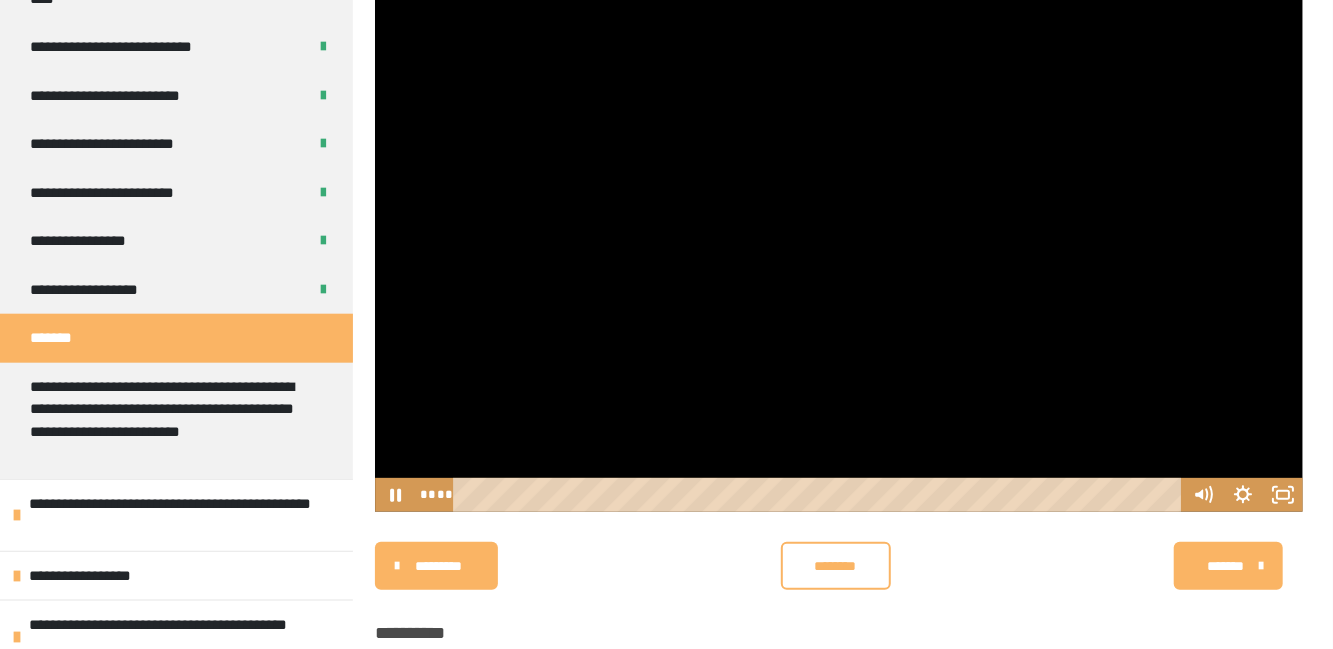 click 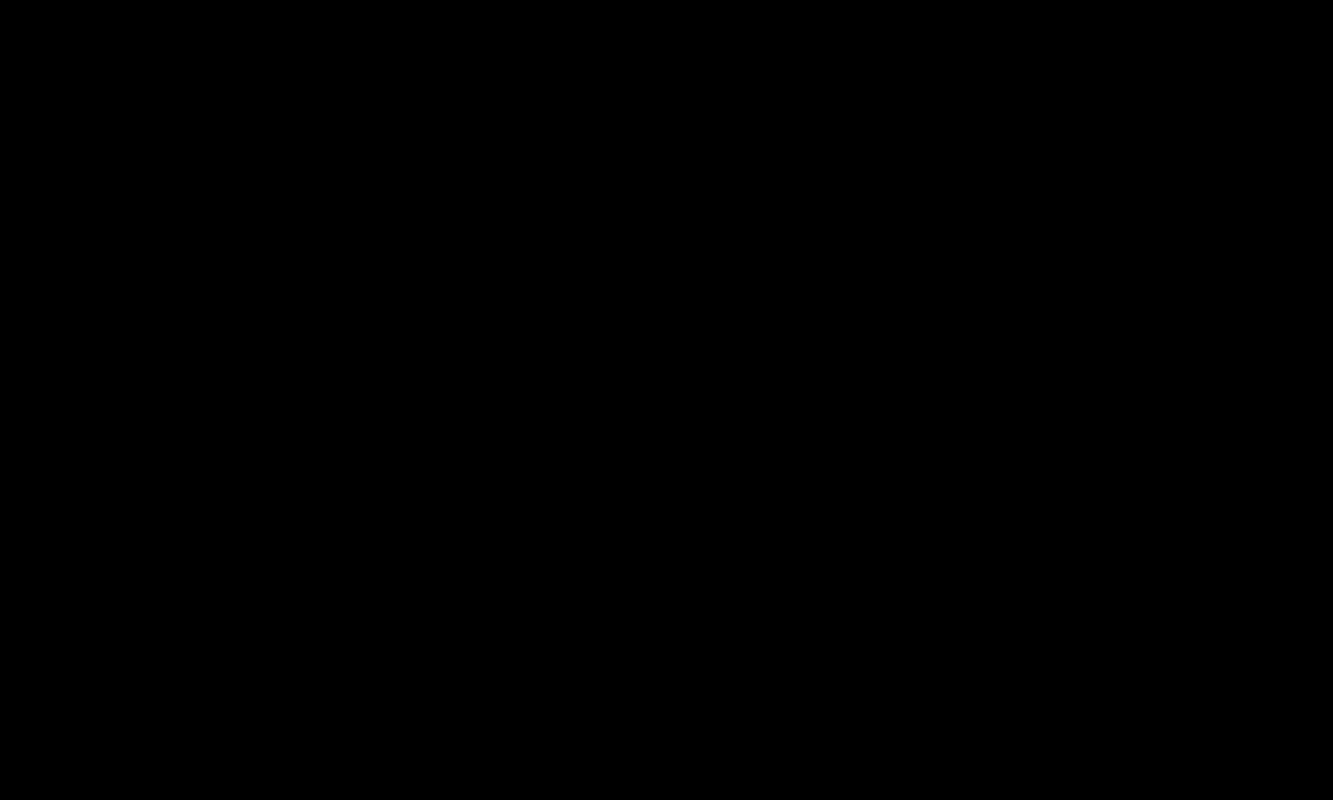 click at bounding box center [666, 400] 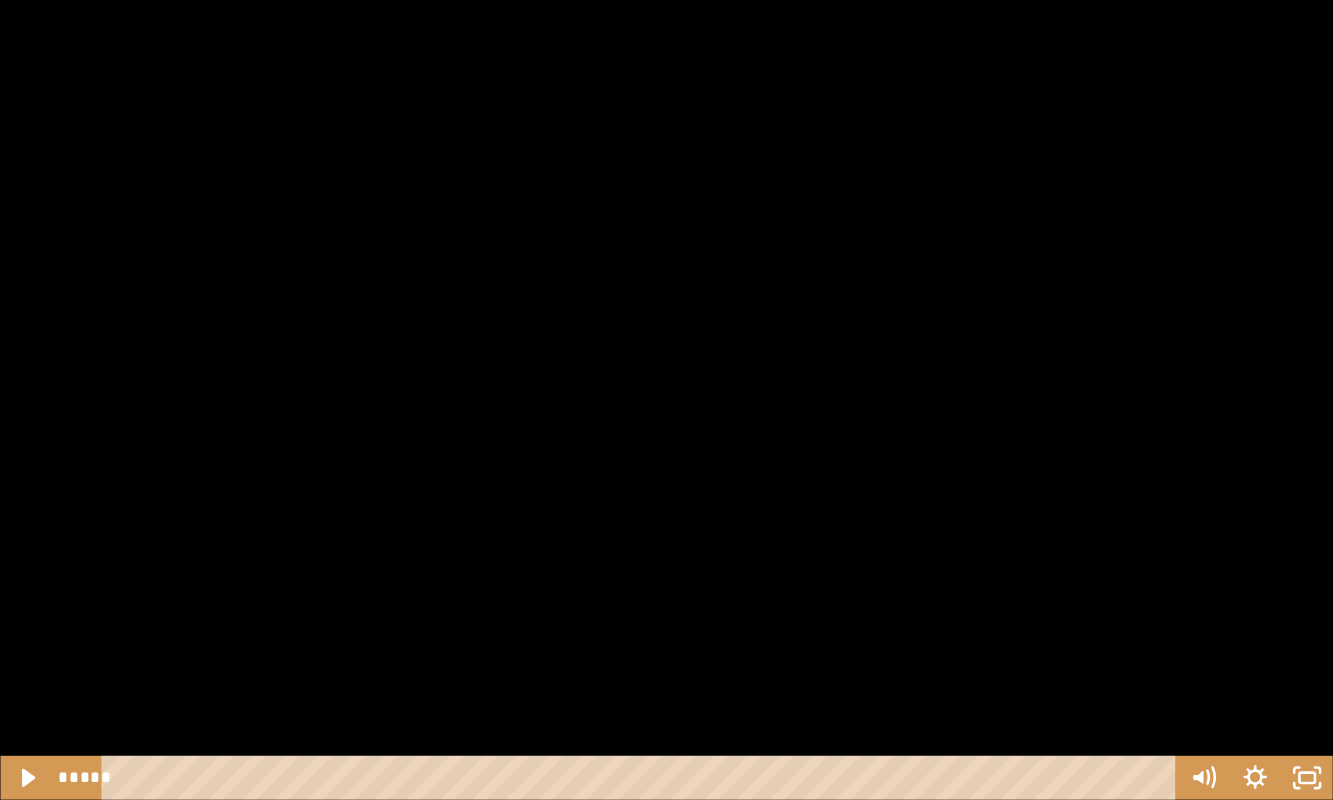 click 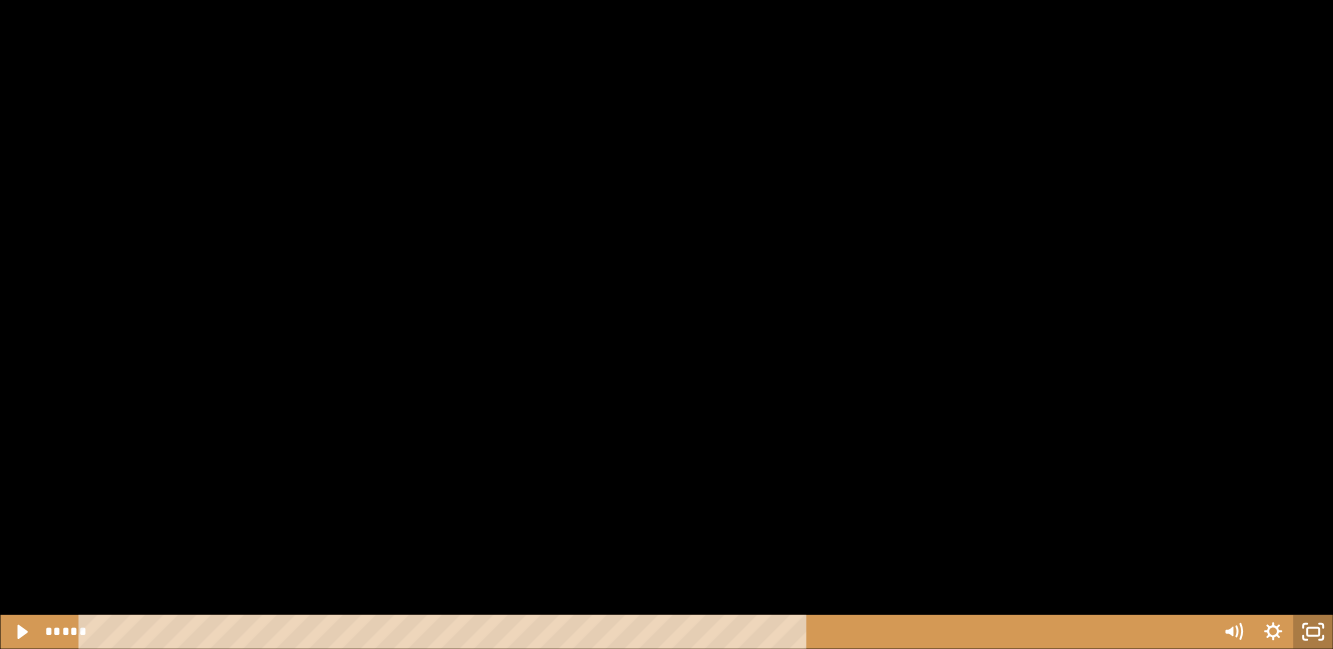 scroll, scrollTop: 231, scrollLeft: 0, axis: vertical 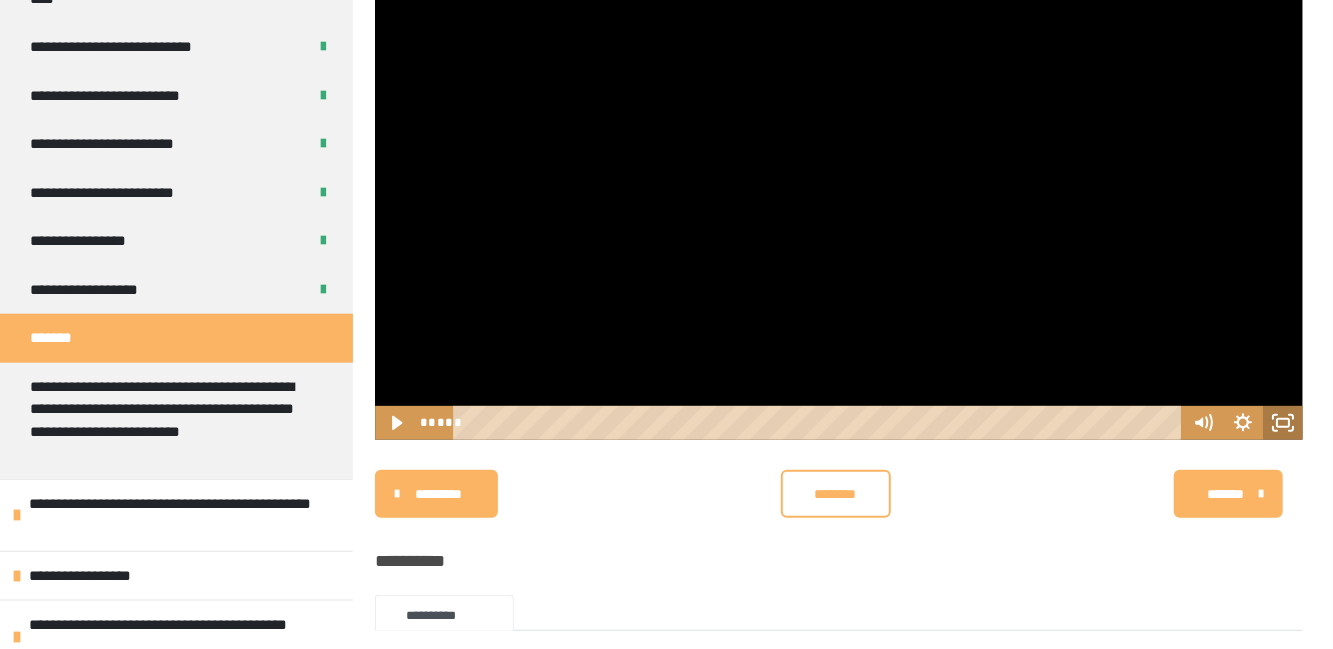 click on "********" at bounding box center [836, 494] 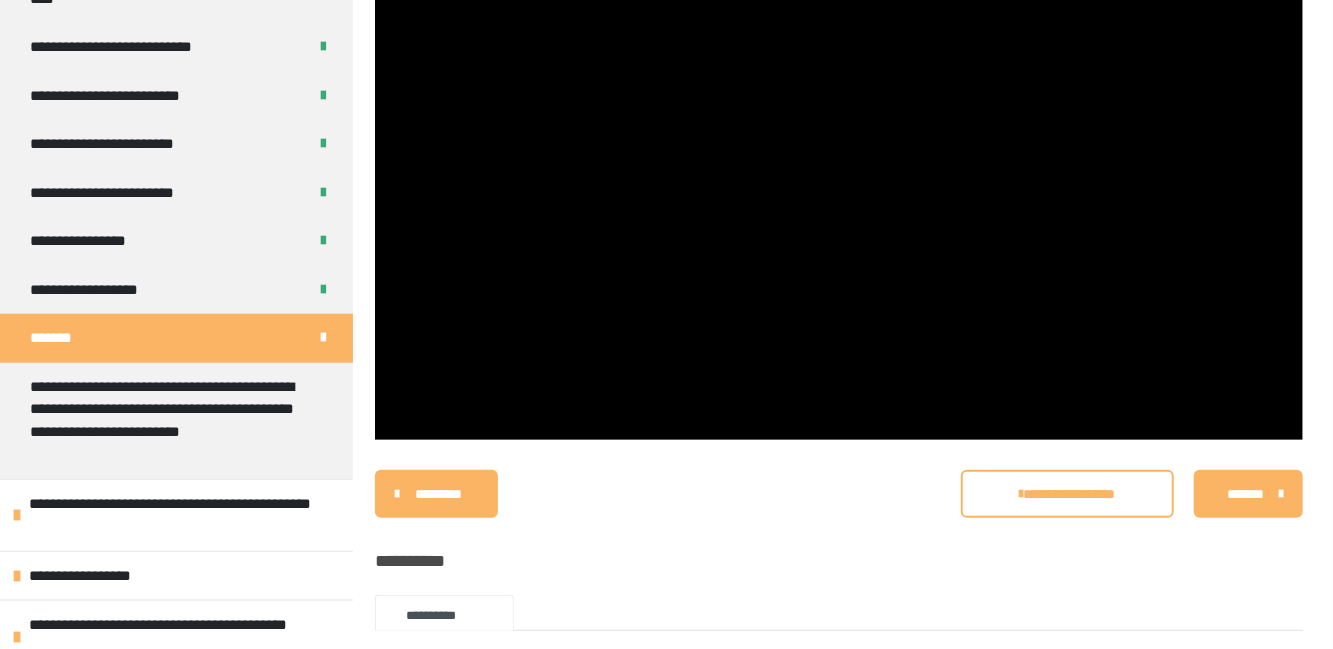 click on "*******" at bounding box center (1246, 494) 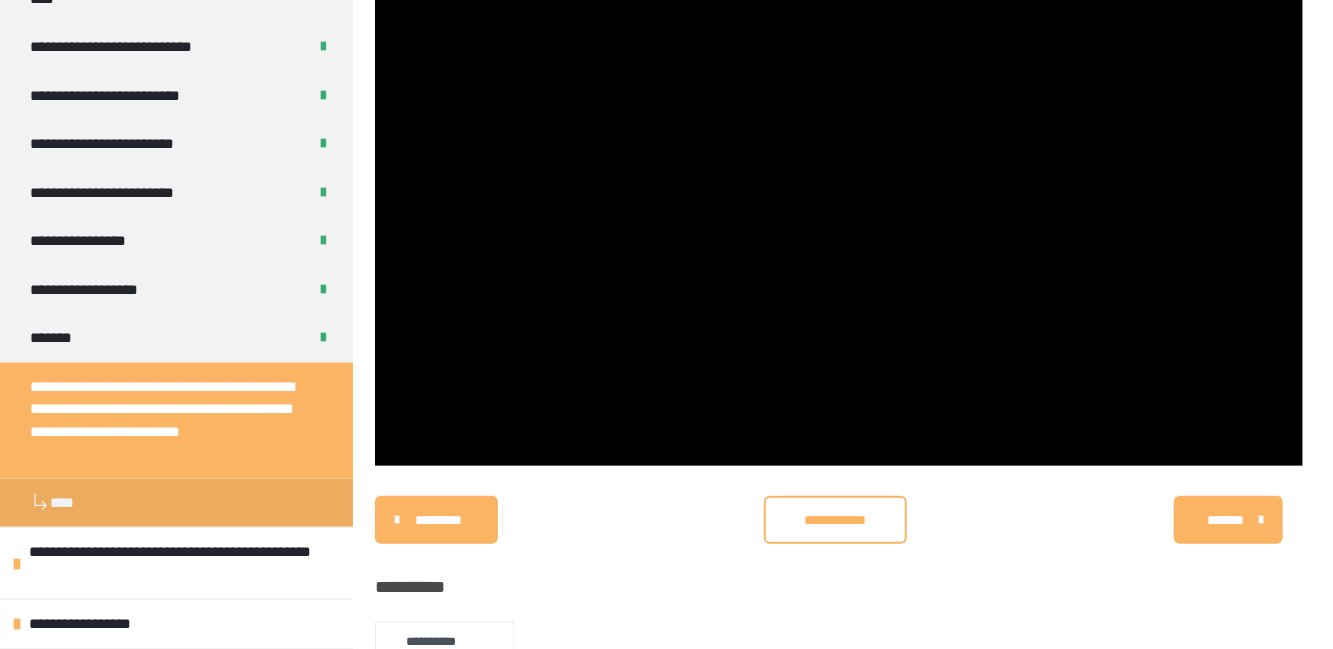 scroll, scrollTop: 257, scrollLeft: 0, axis: vertical 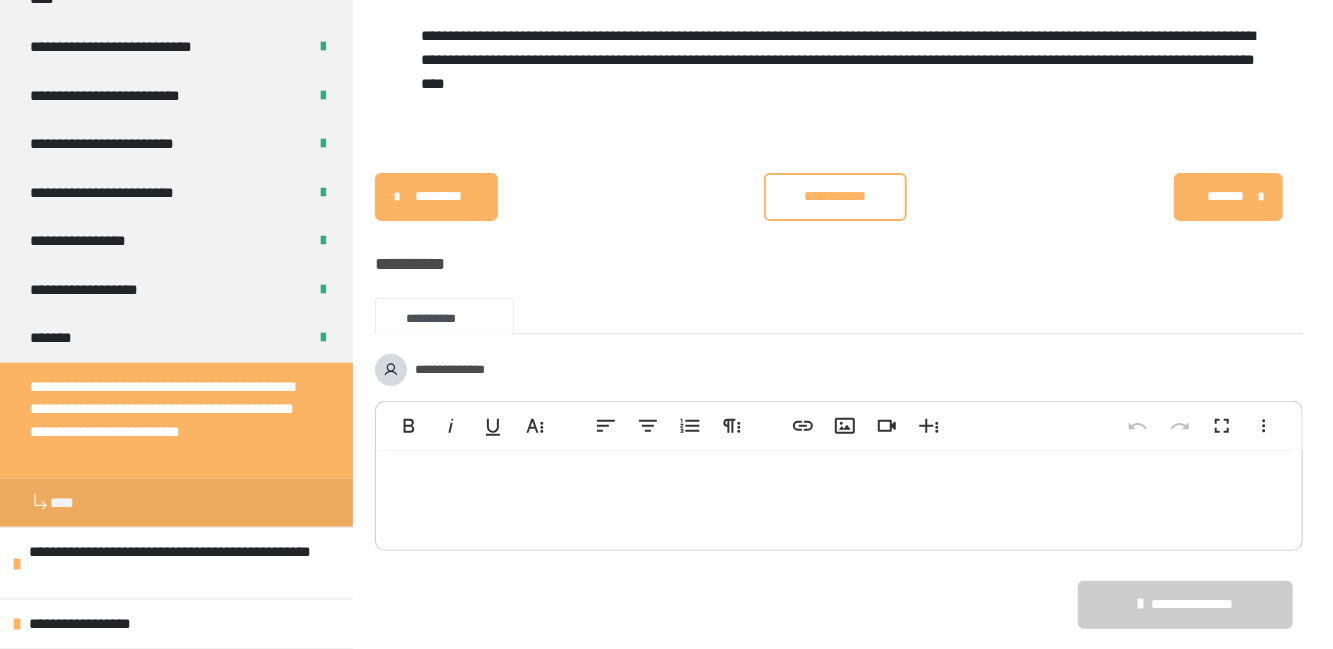 click on "**********" at bounding box center [168, 421] 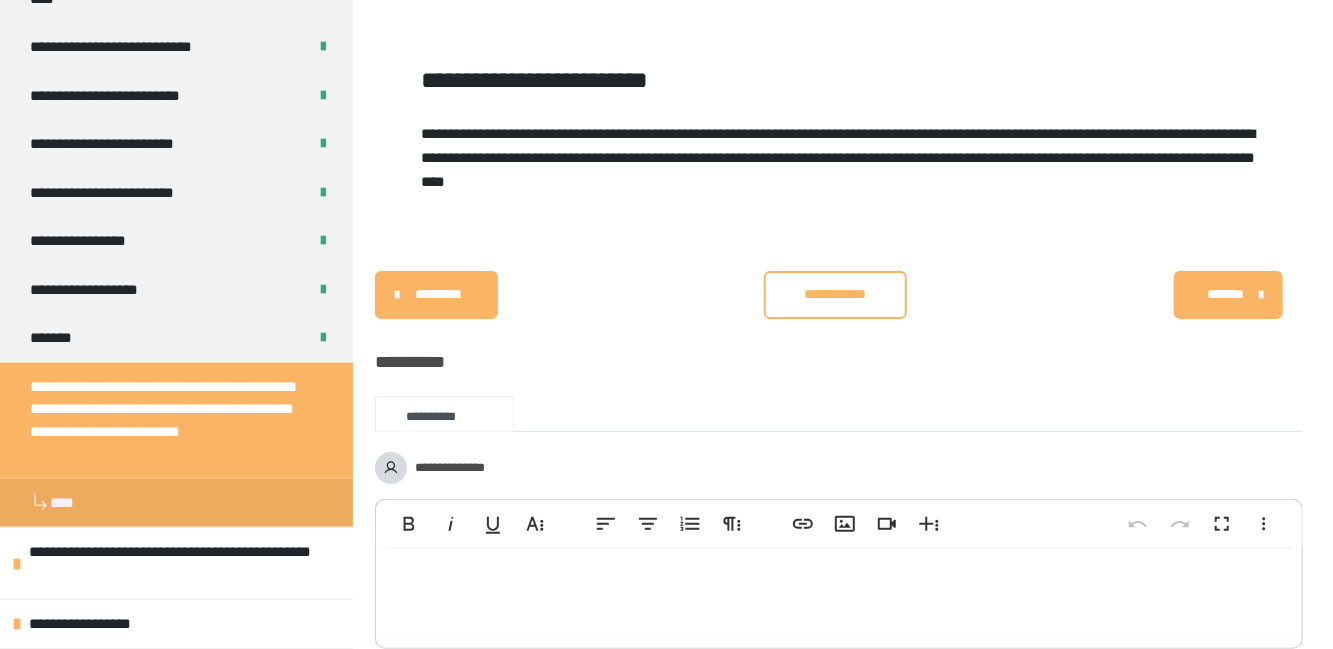 click on "**********" at bounding box center (835, 294) 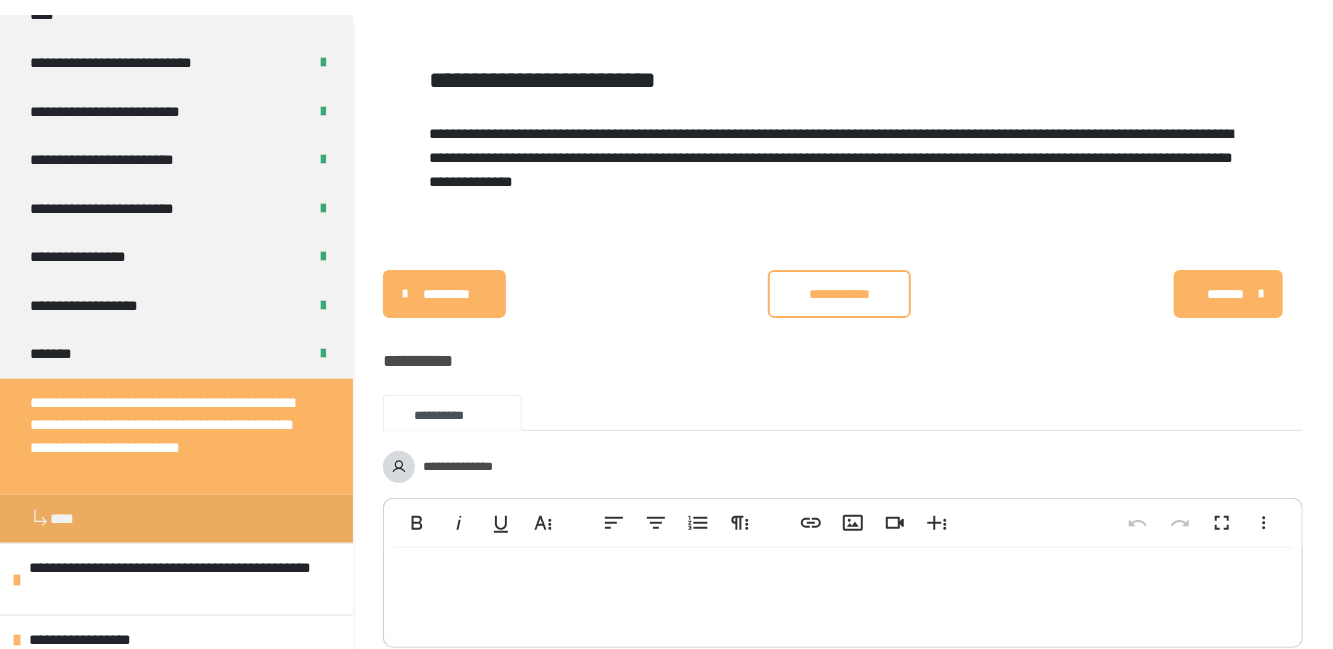 scroll, scrollTop: 0, scrollLeft: 0, axis: both 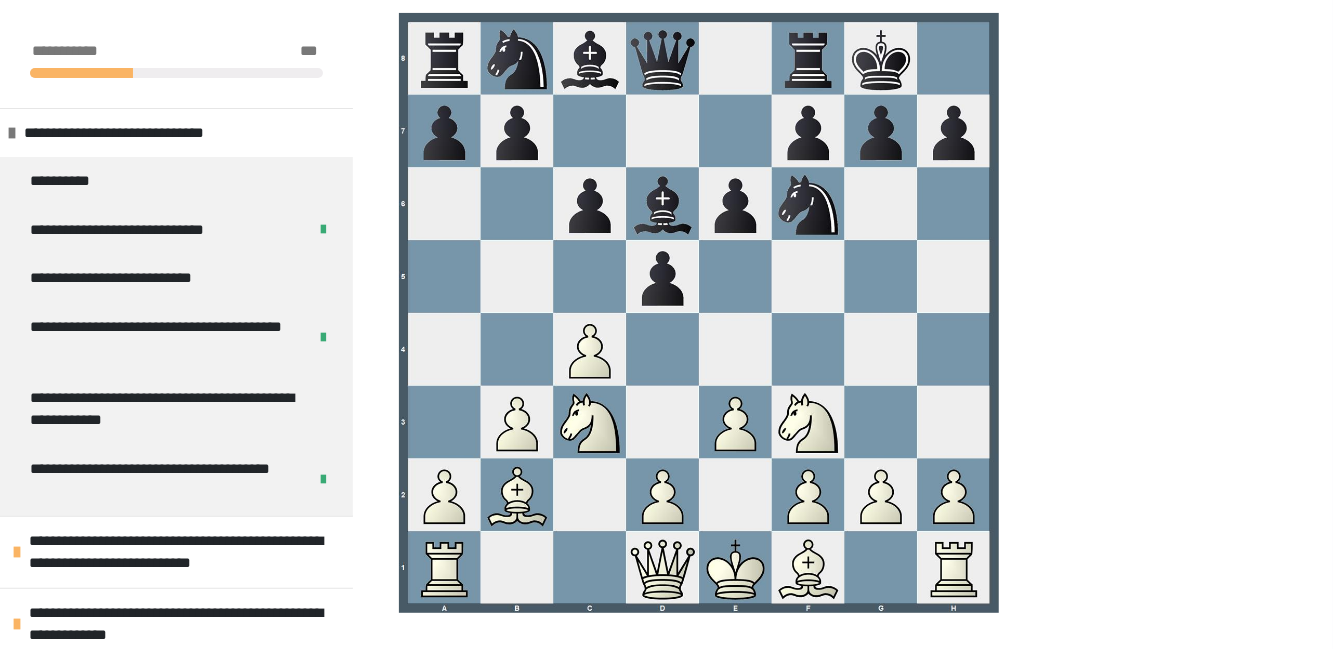 click at bounding box center (699, 313) 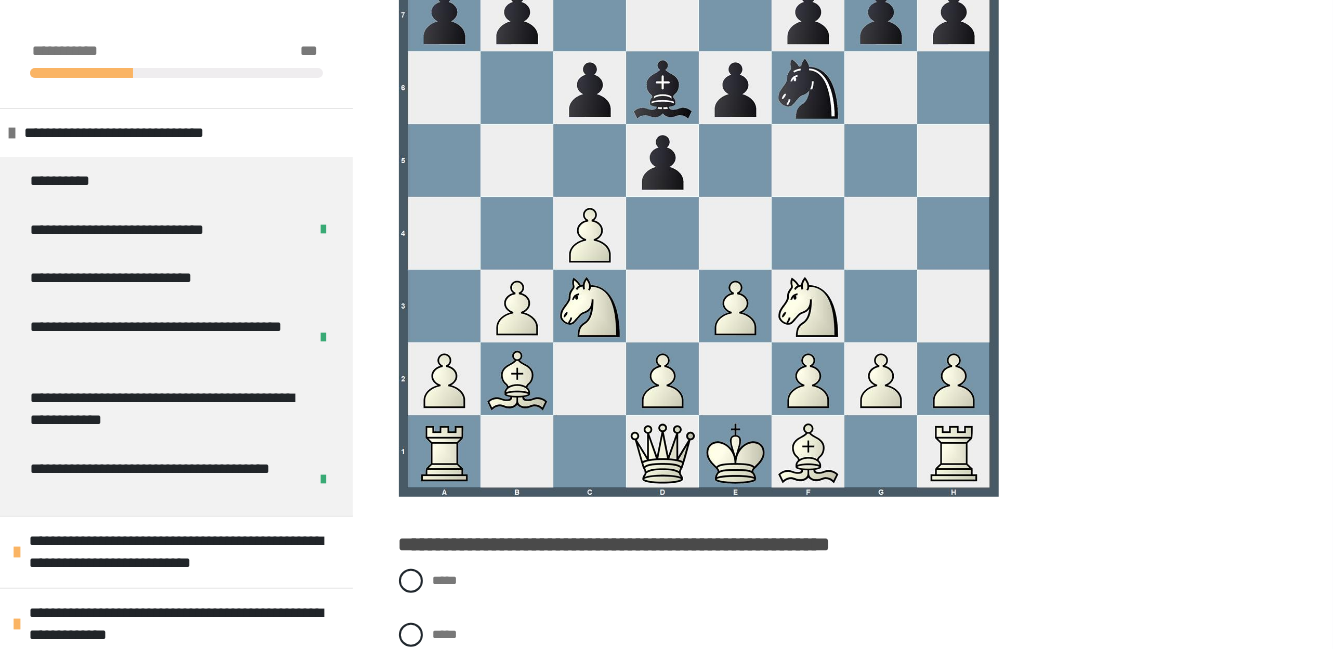 scroll, scrollTop: 378, scrollLeft: 0, axis: vertical 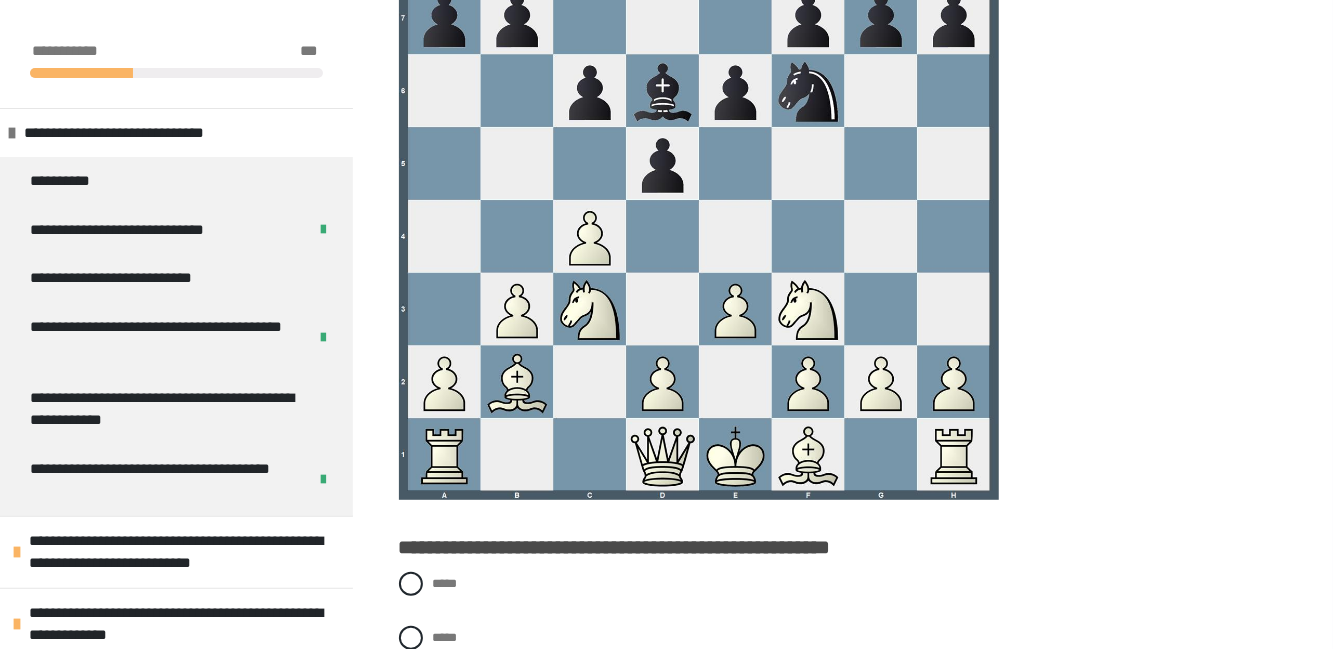 click at bounding box center (411, 584) 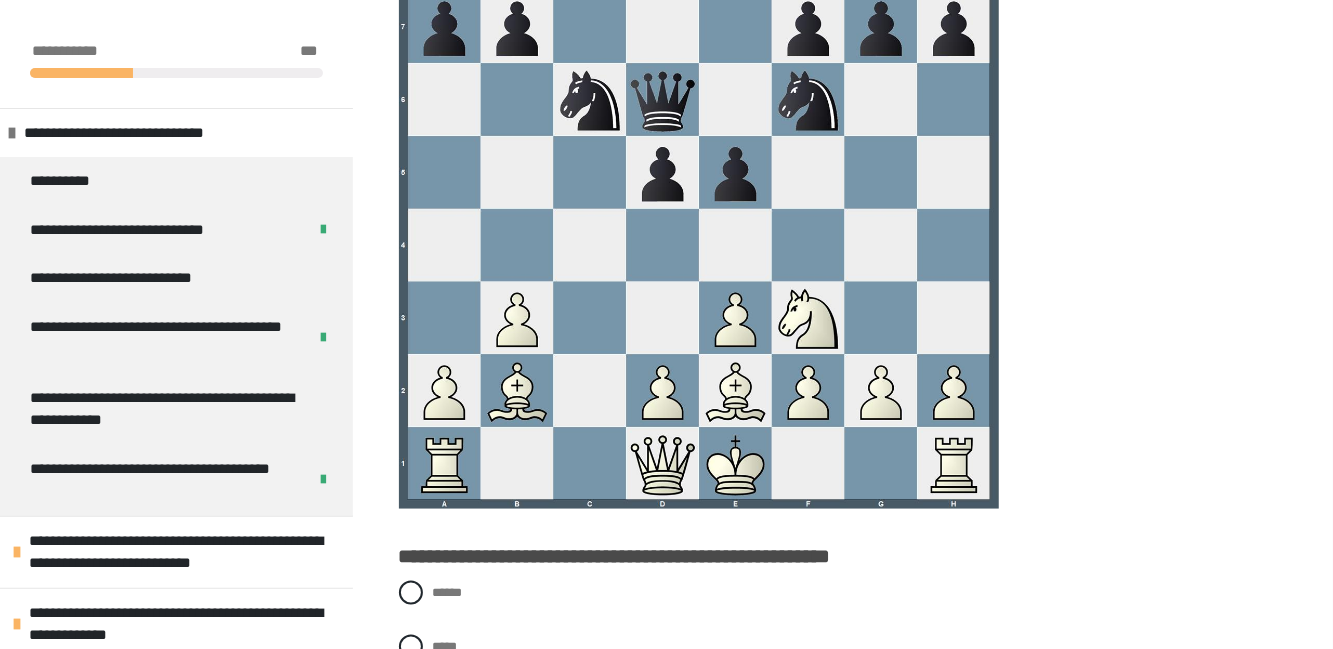 scroll, scrollTop: 1279, scrollLeft: 0, axis: vertical 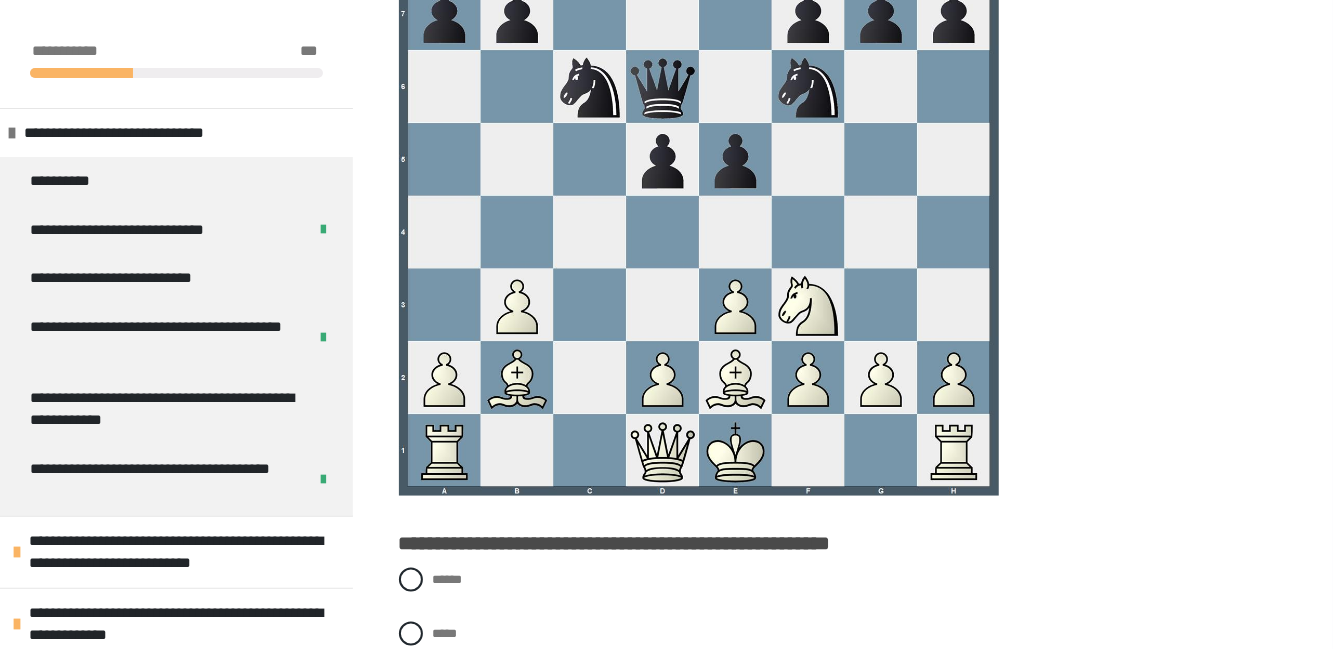 click at bounding box center [411, 580] 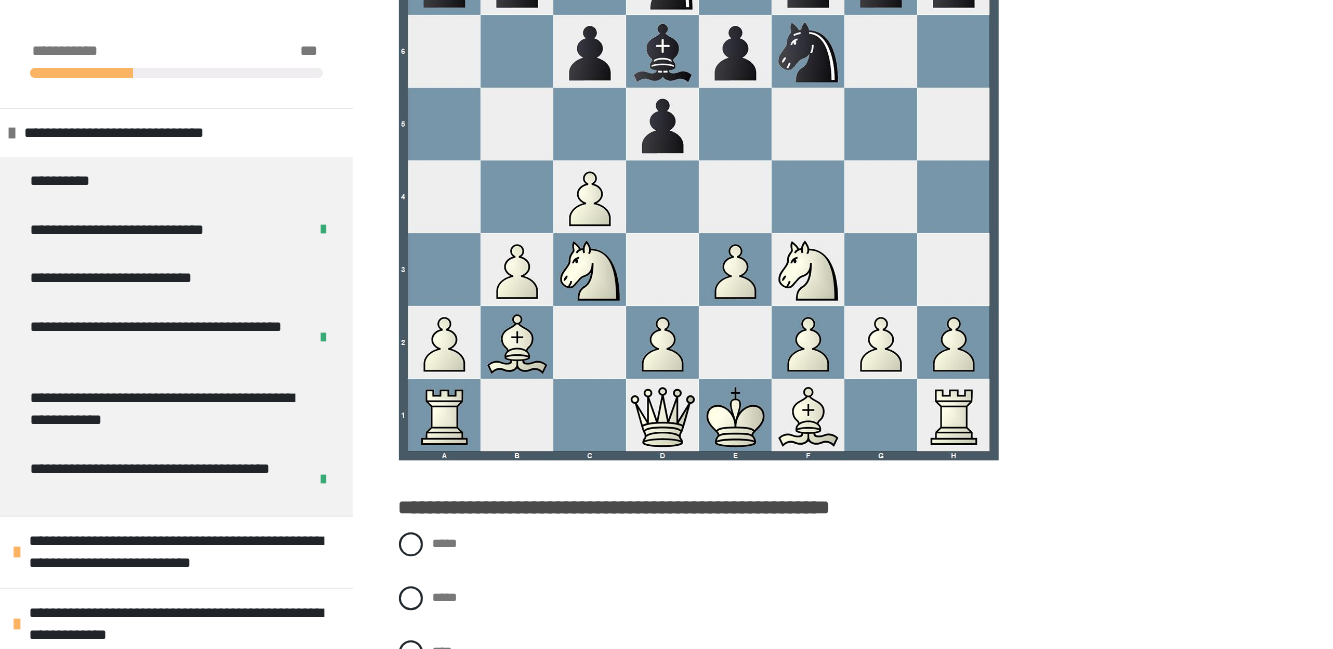 scroll, scrollTop: 2222, scrollLeft: 0, axis: vertical 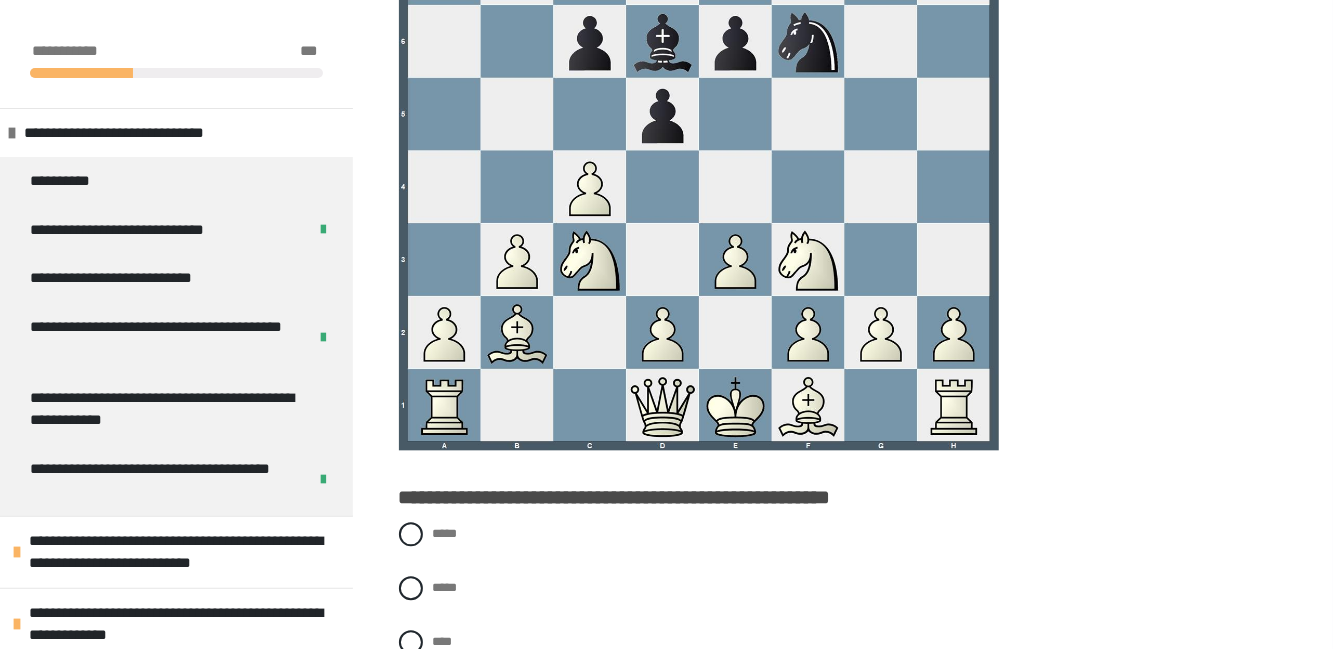 click at bounding box center [411, 642] 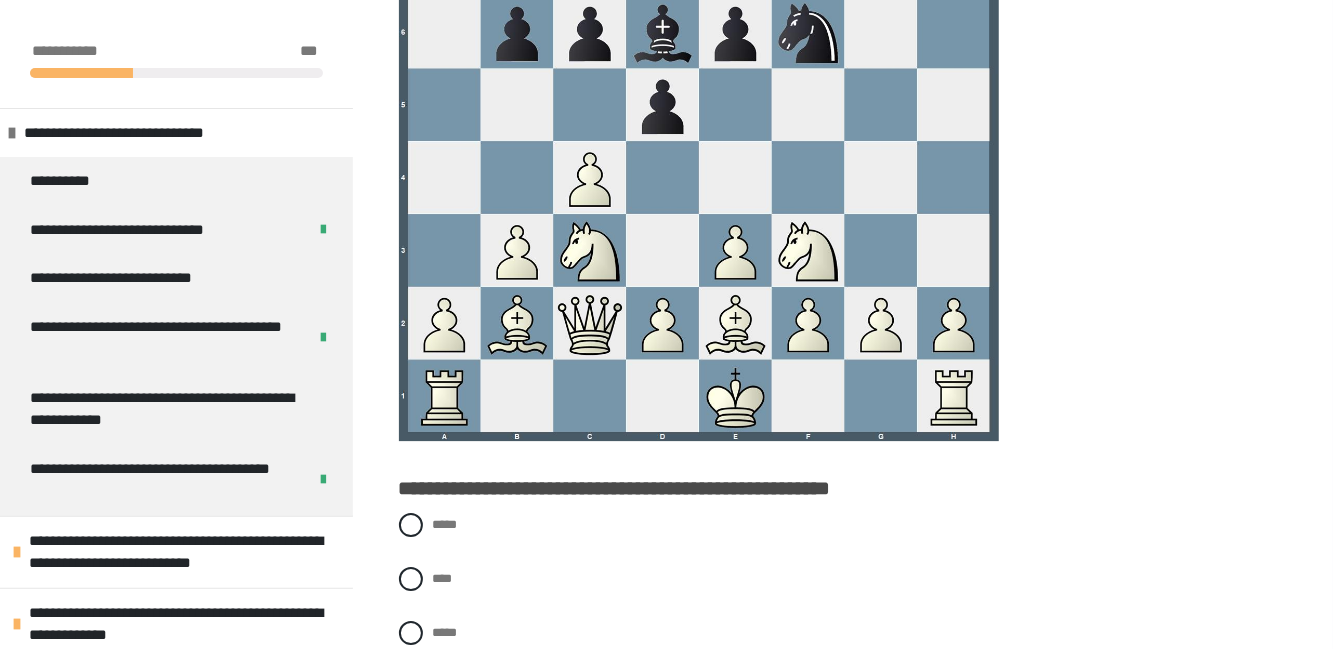 scroll, scrollTop: 3123, scrollLeft: 0, axis: vertical 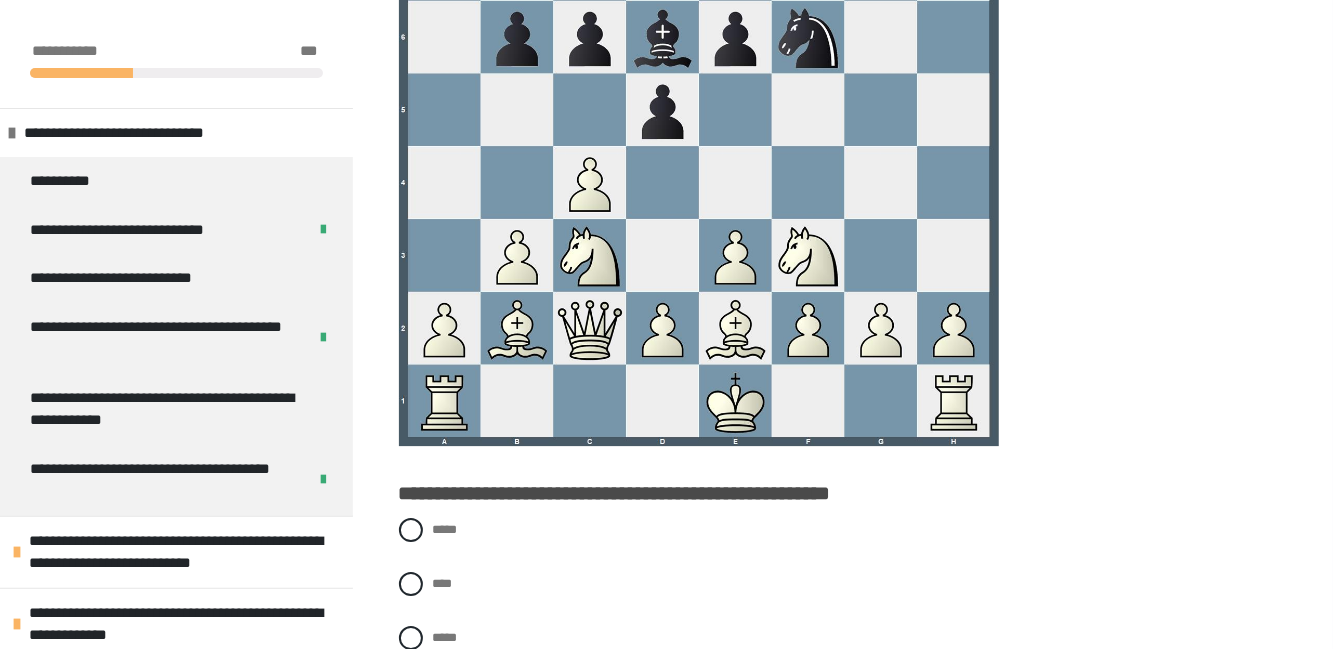 click at bounding box center (411, 638) 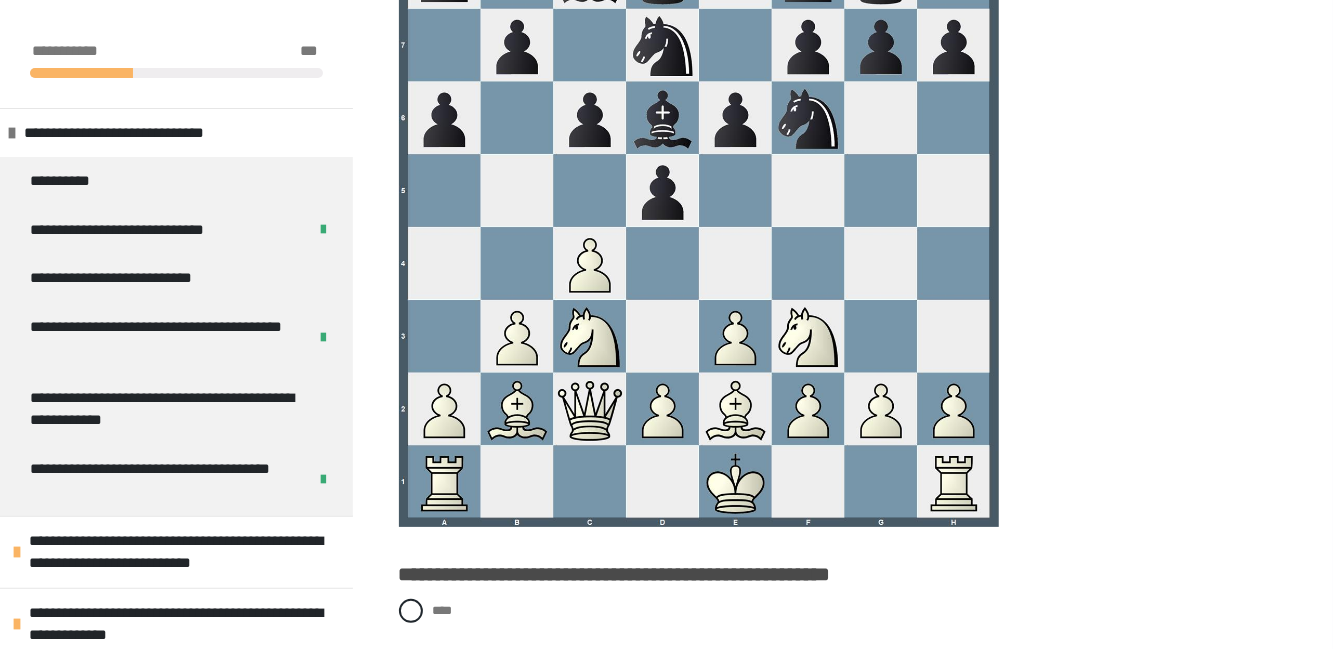 scroll, scrollTop: 3942, scrollLeft: 0, axis: vertical 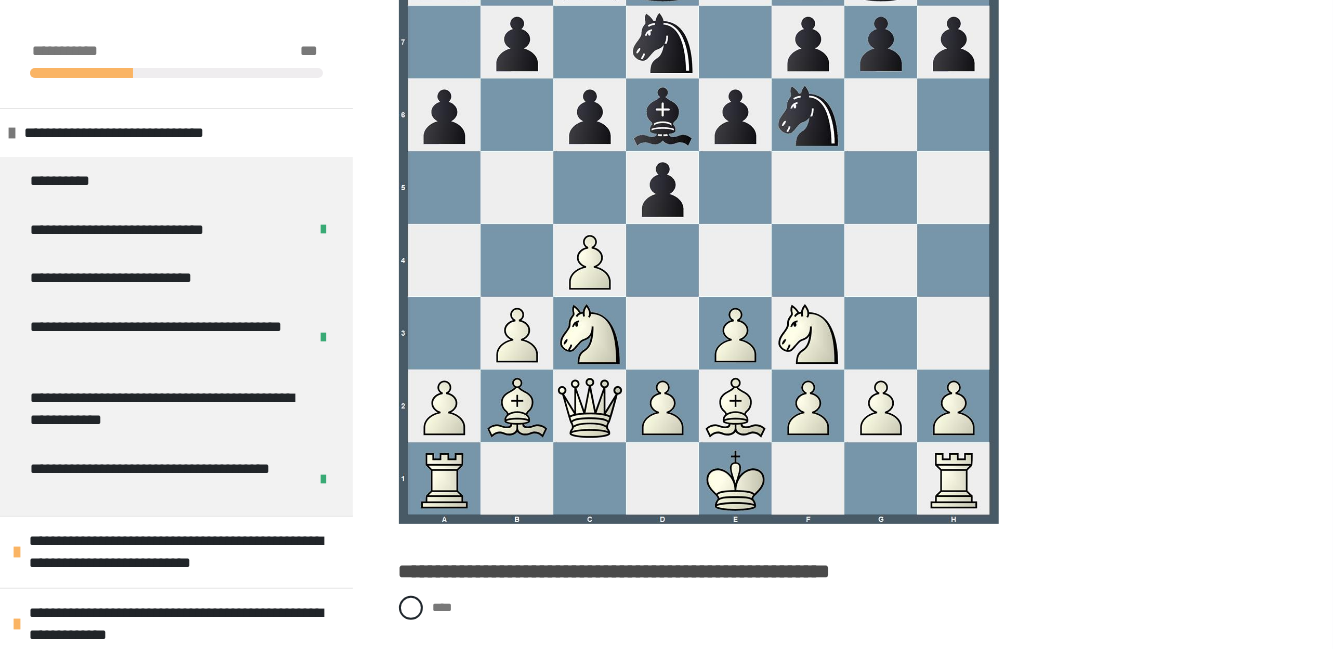 click at bounding box center [411, 608] 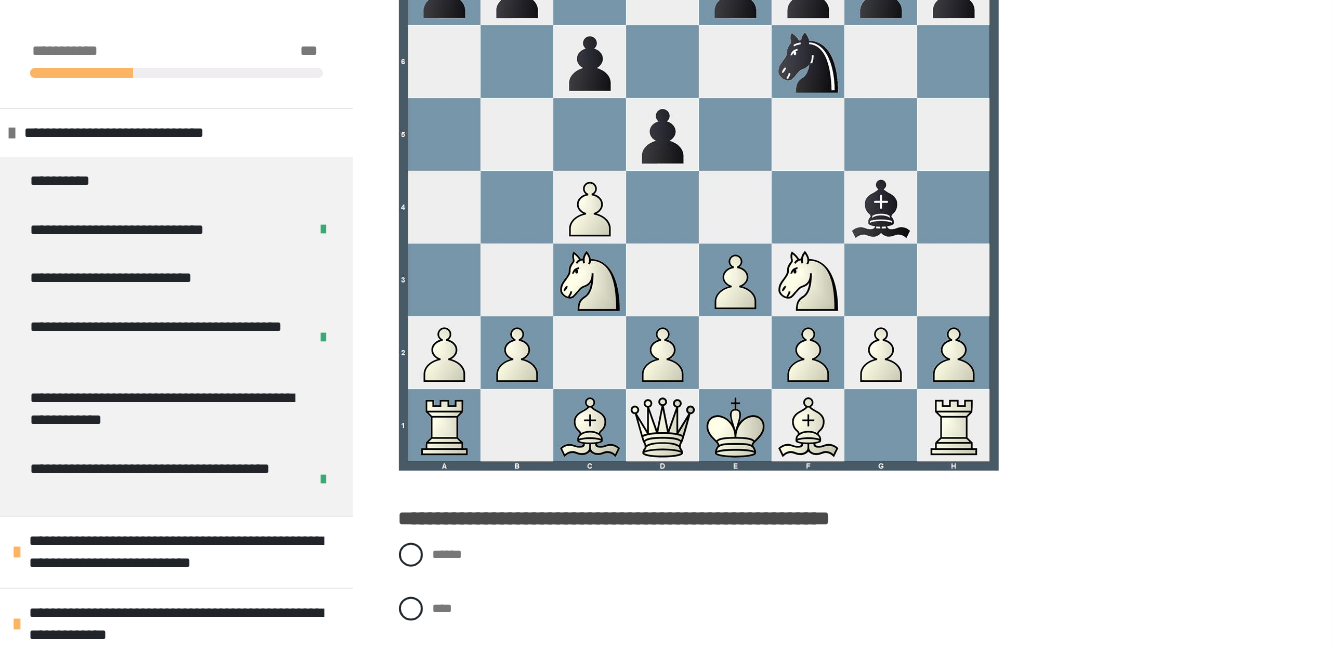 scroll, scrollTop: 4893, scrollLeft: 0, axis: vertical 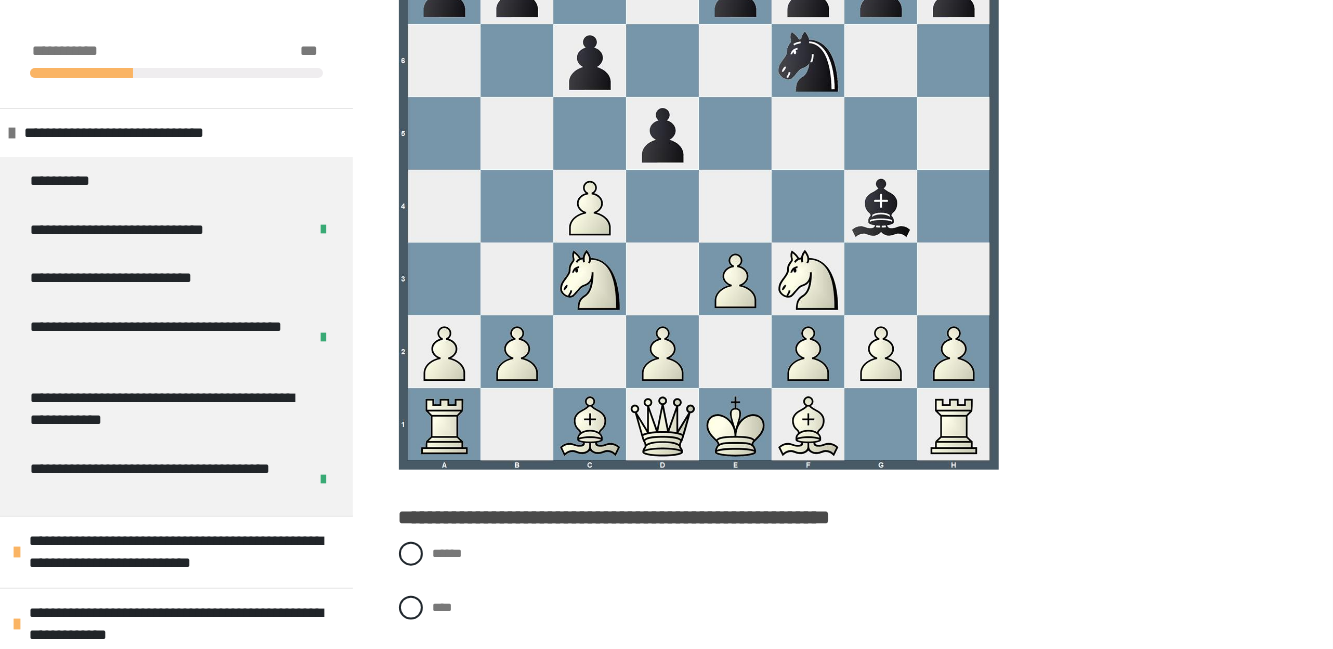 click on "******" at bounding box center (439, 548) 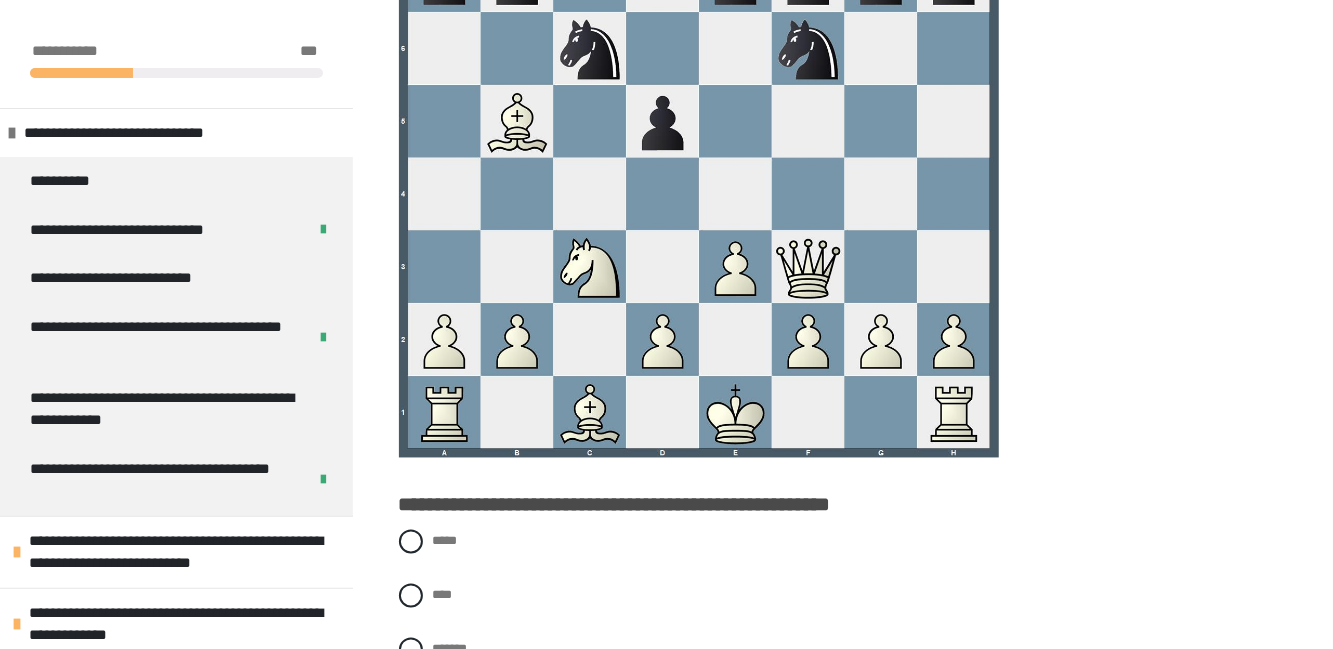 scroll, scrollTop: 5805, scrollLeft: 0, axis: vertical 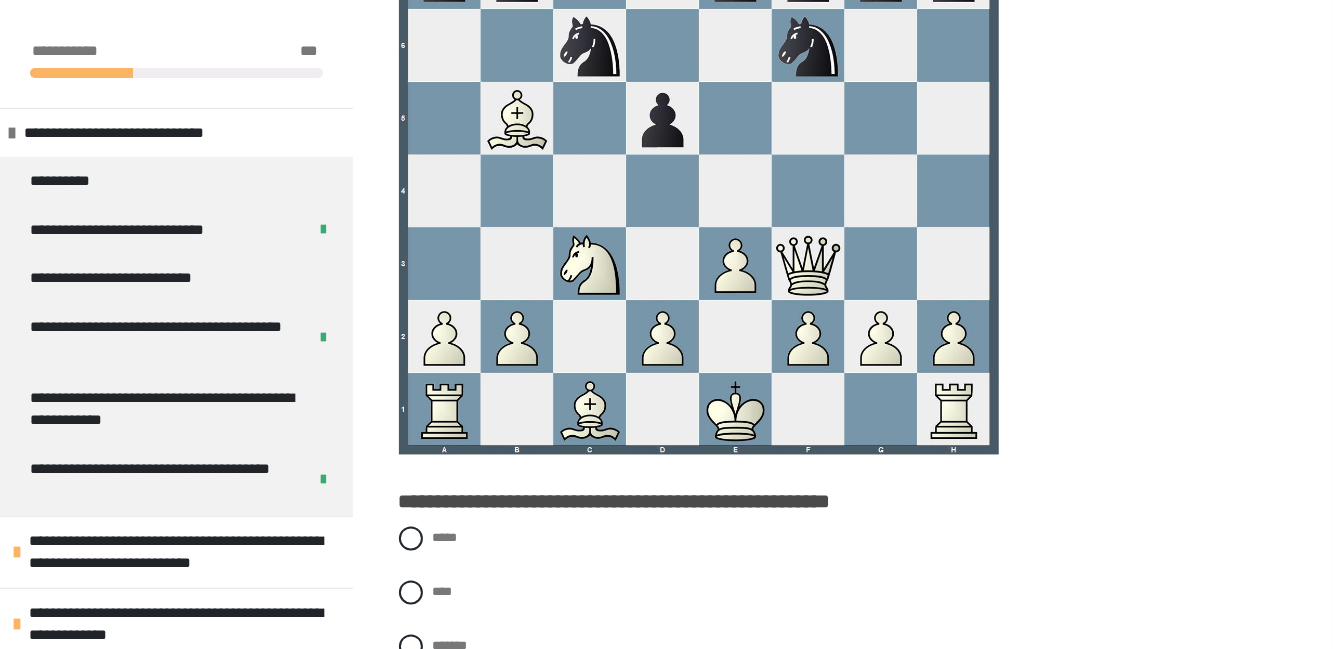 click at bounding box center [411, 647] 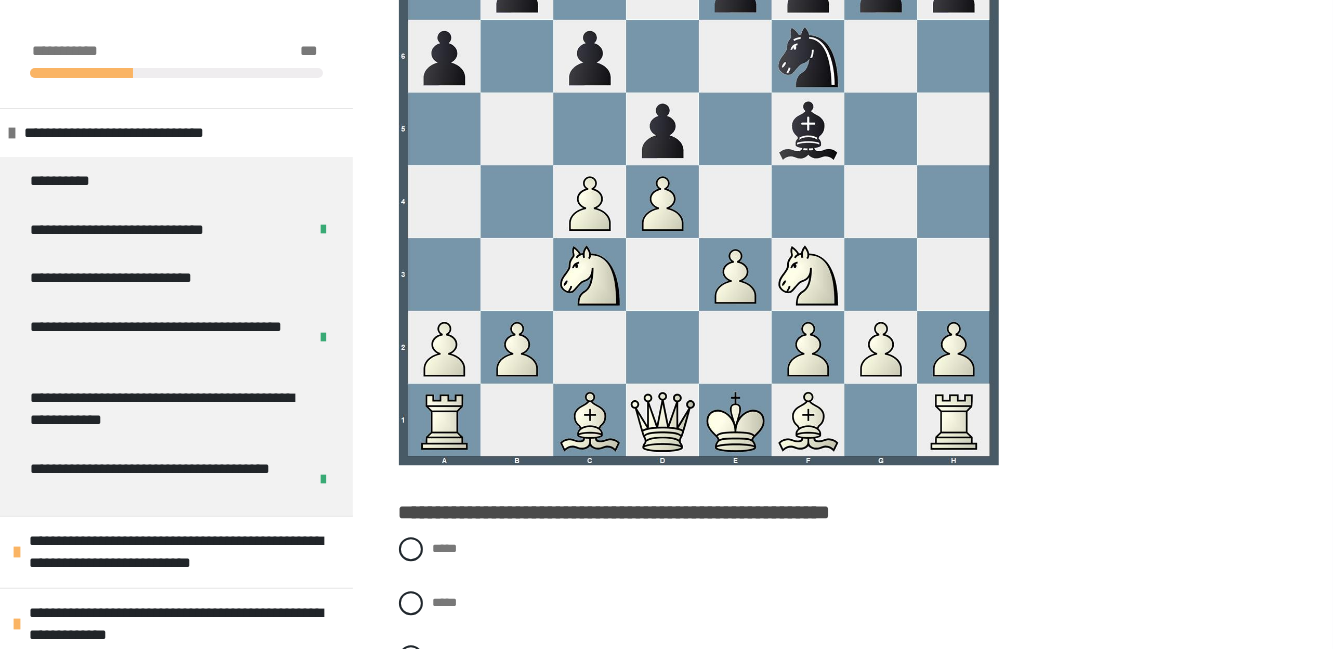 scroll, scrollTop: 6693, scrollLeft: 0, axis: vertical 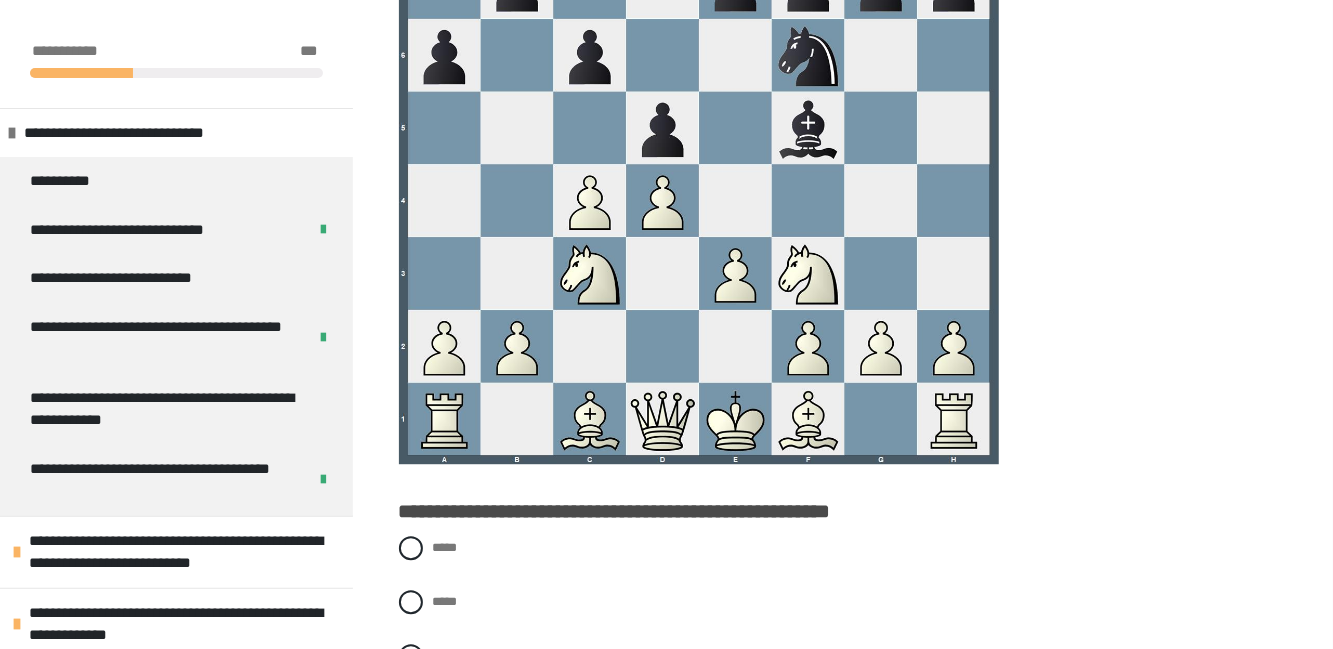 click at bounding box center (411, 602) 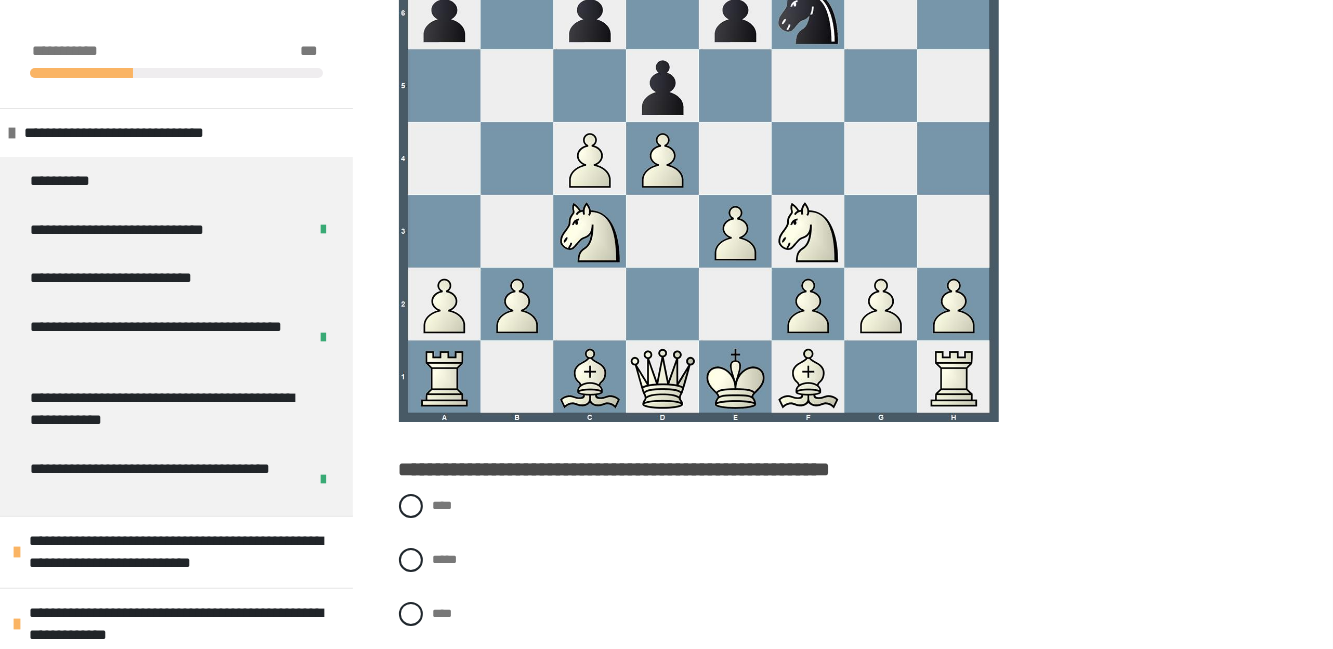 scroll, scrollTop: 7635, scrollLeft: 0, axis: vertical 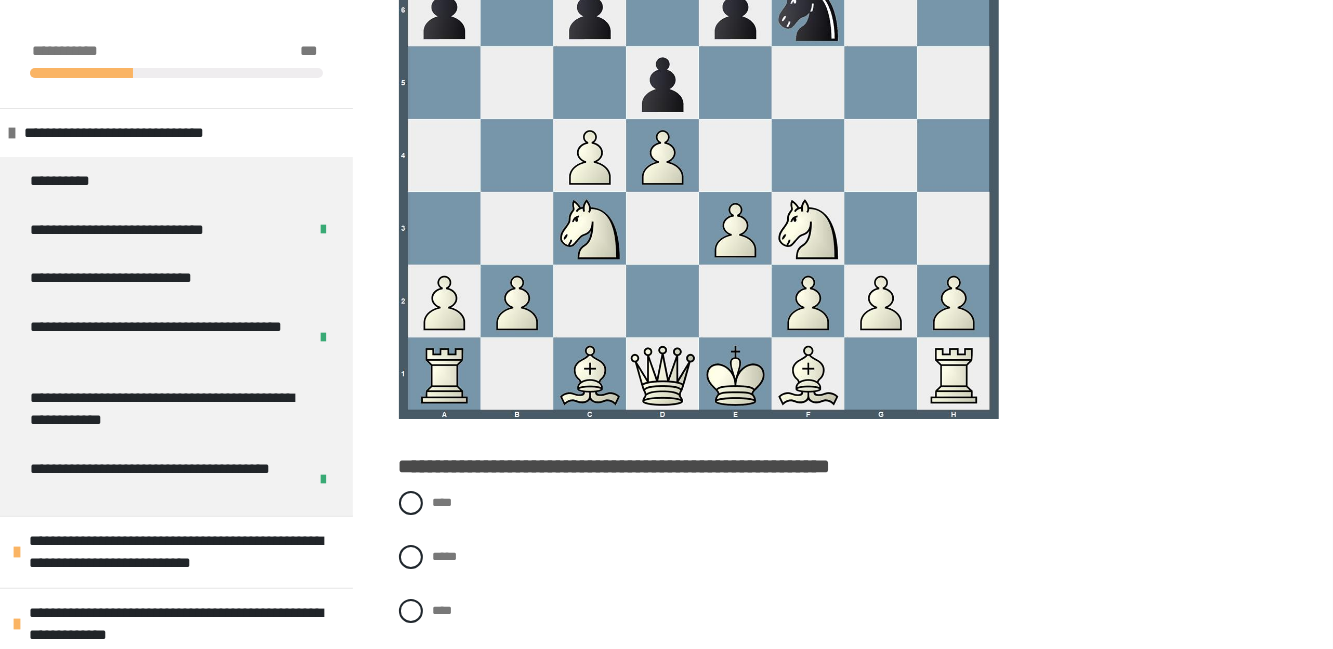 click at bounding box center [411, 503] 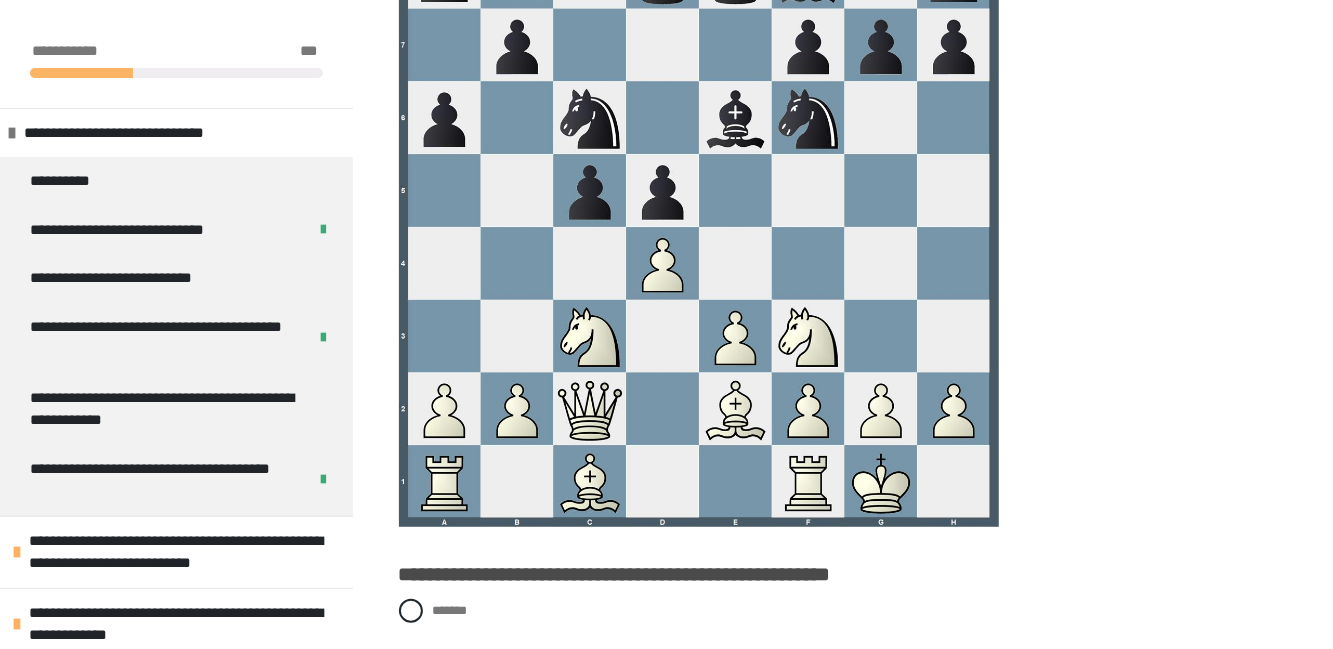 scroll, scrollTop: 8439, scrollLeft: 0, axis: vertical 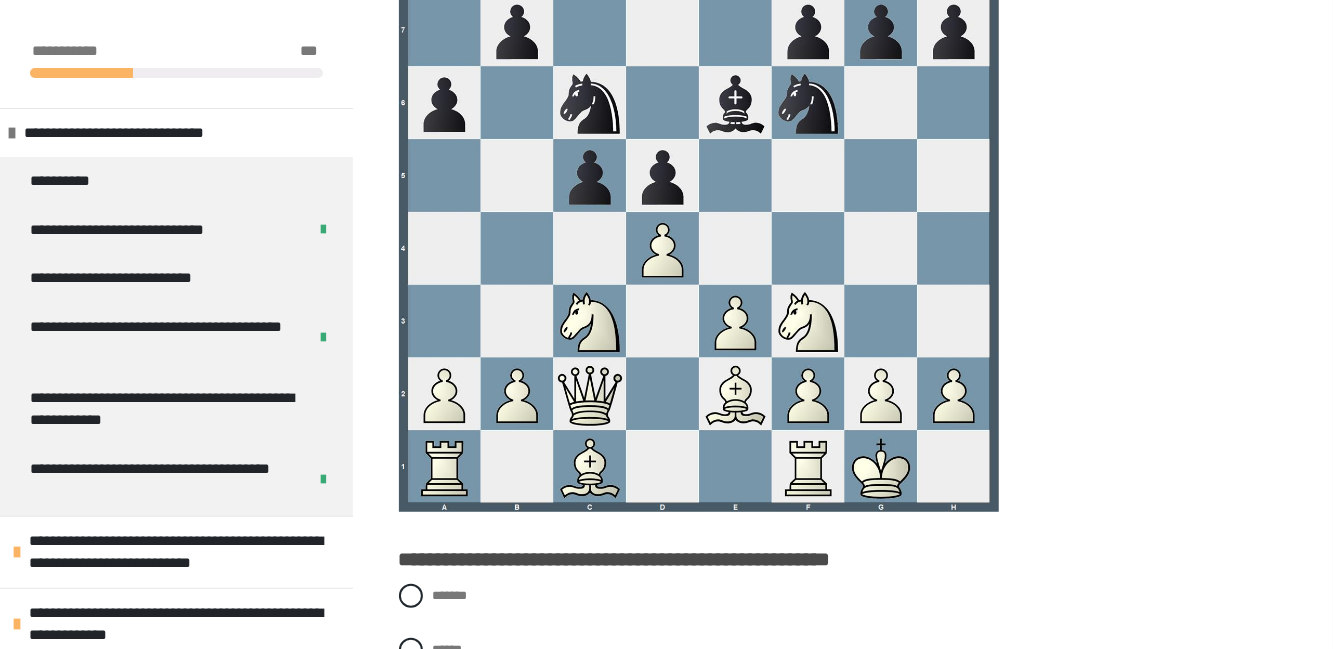click at bounding box center (411, 596) 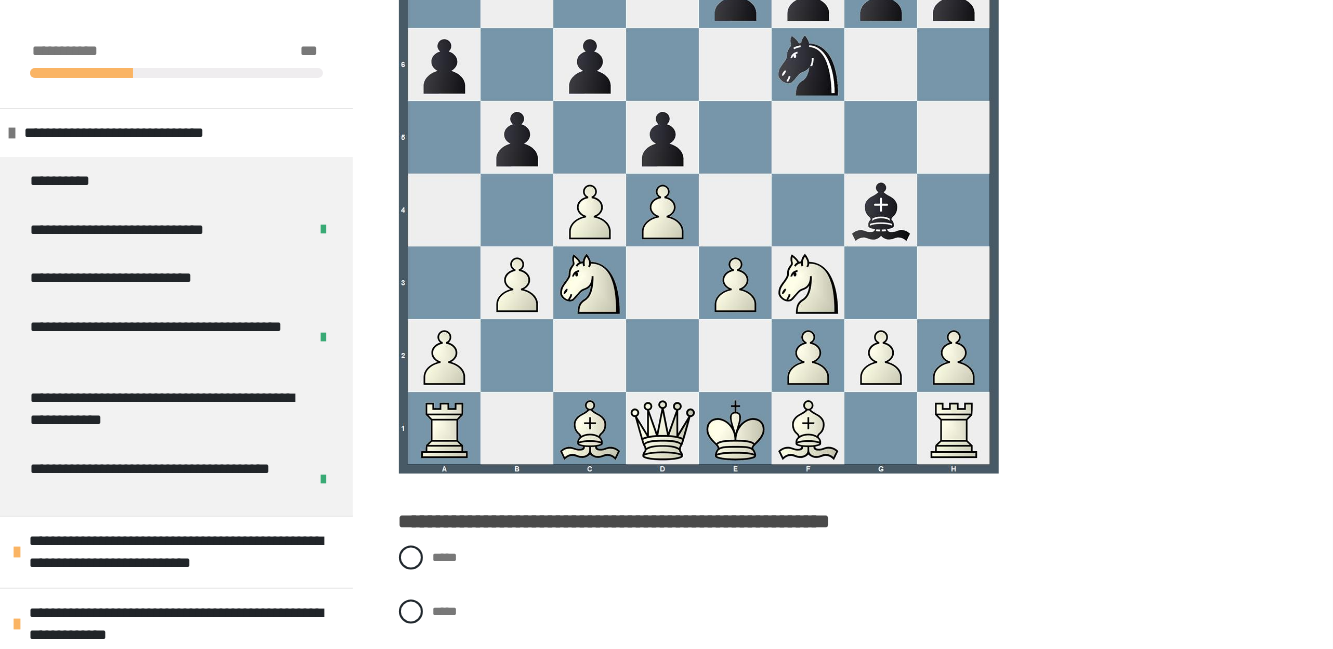 scroll, scrollTop: 9378, scrollLeft: 0, axis: vertical 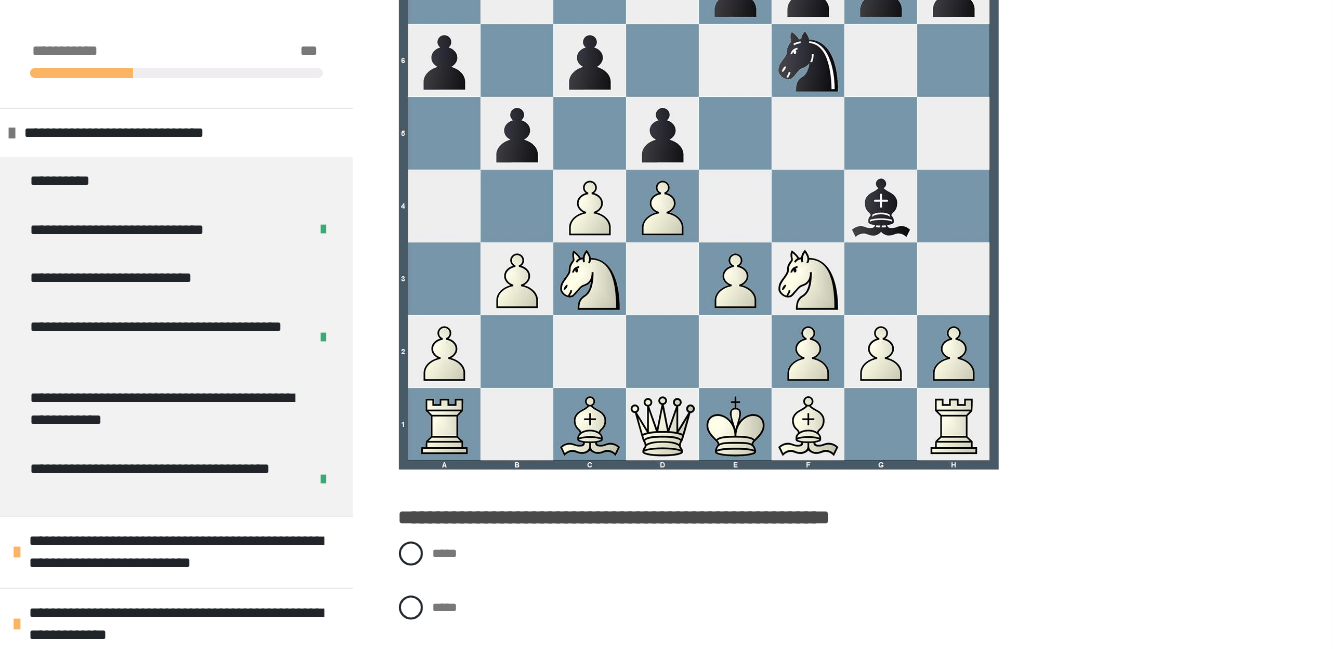 click at bounding box center [411, 662] 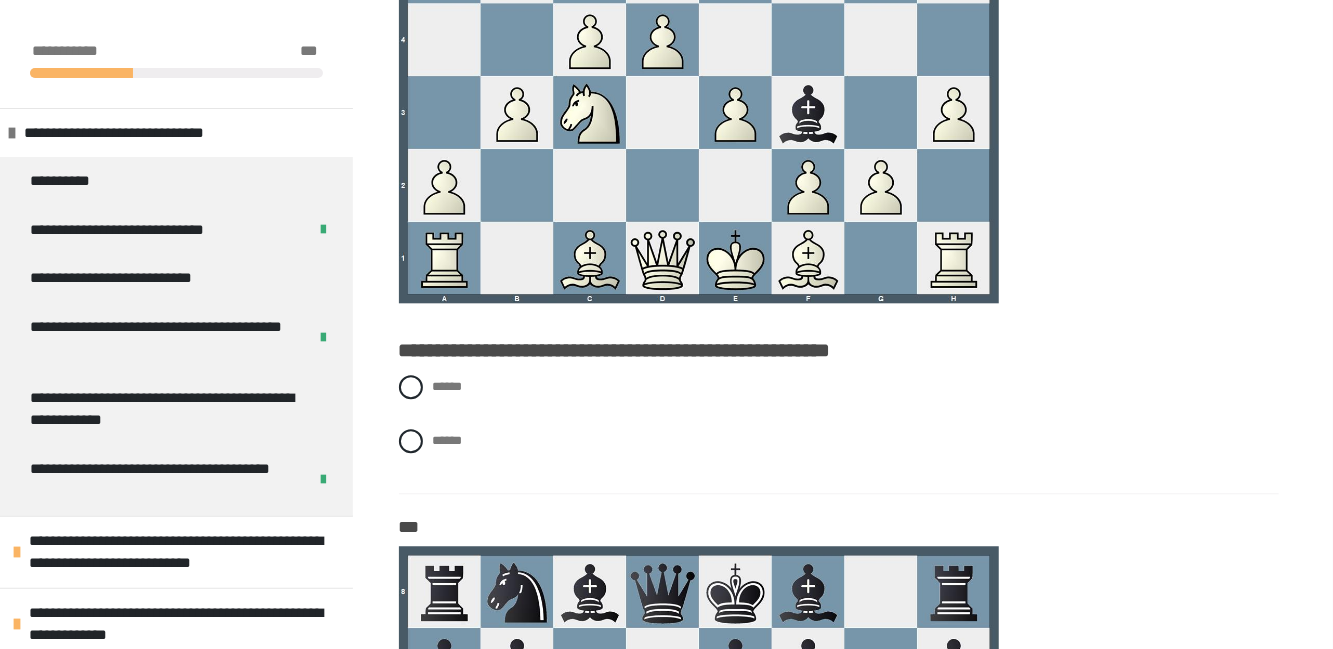 scroll, scrollTop: 10452, scrollLeft: 0, axis: vertical 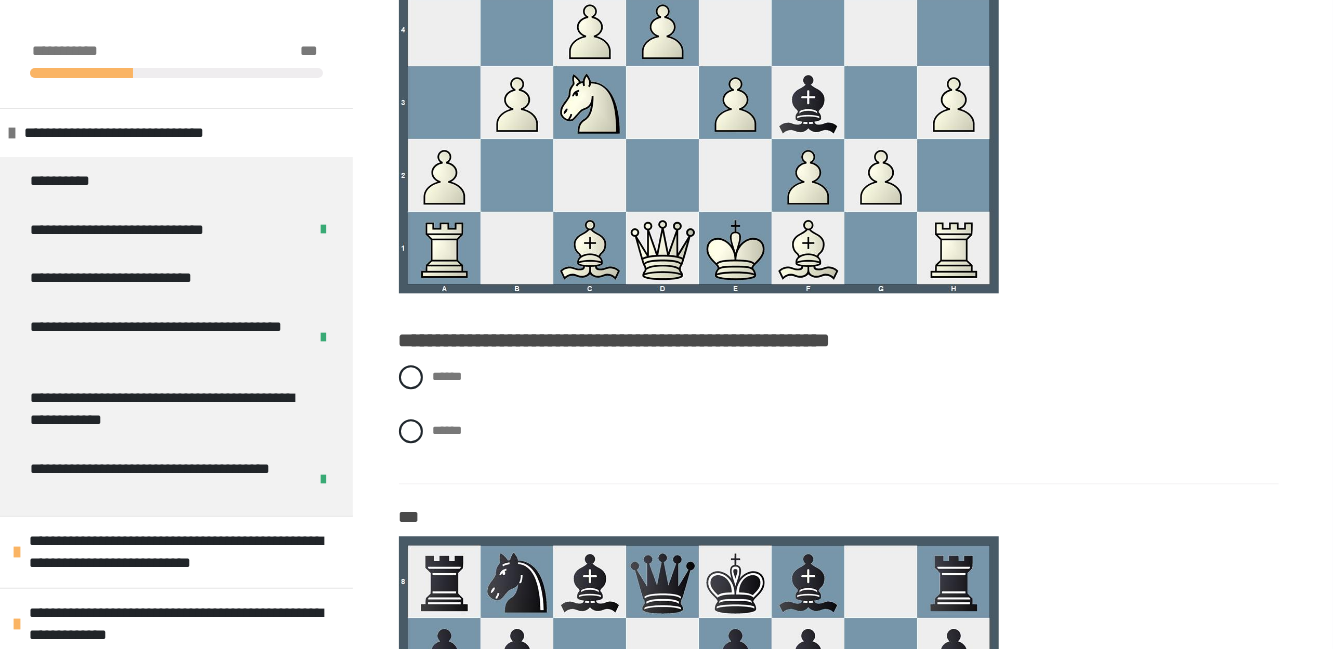 click at bounding box center (411, 377) 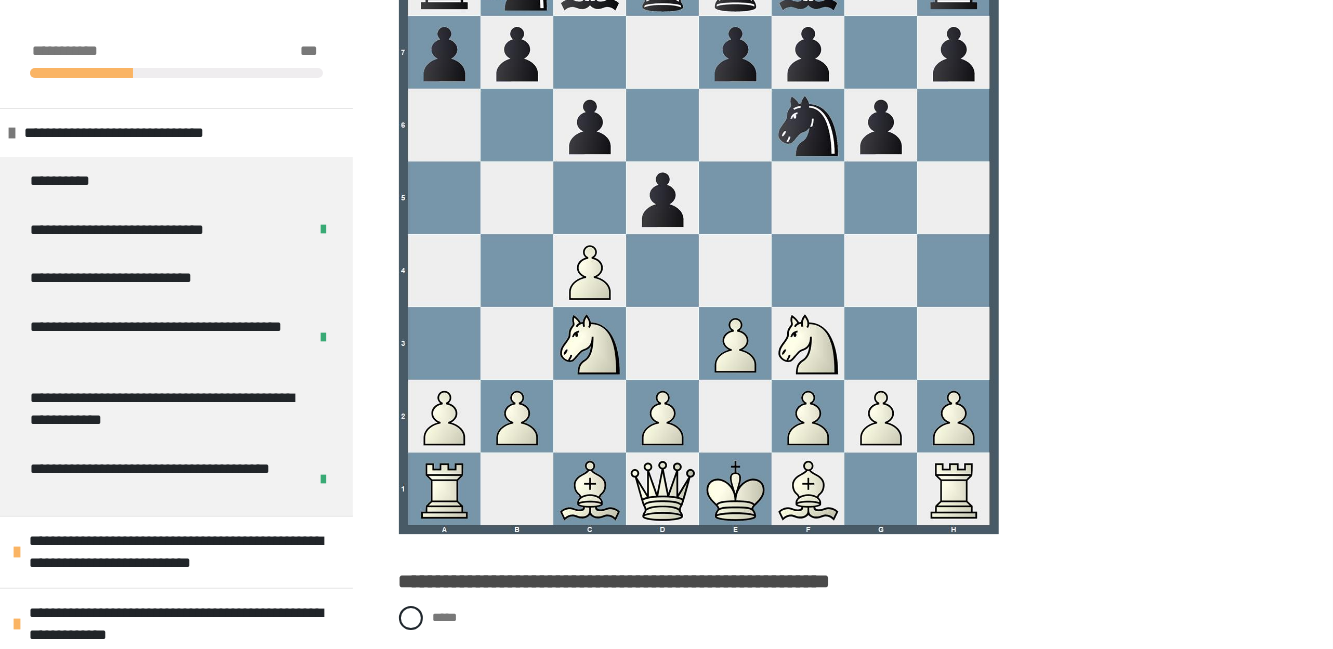 scroll, scrollTop: 11056, scrollLeft: 0, axis: vertical 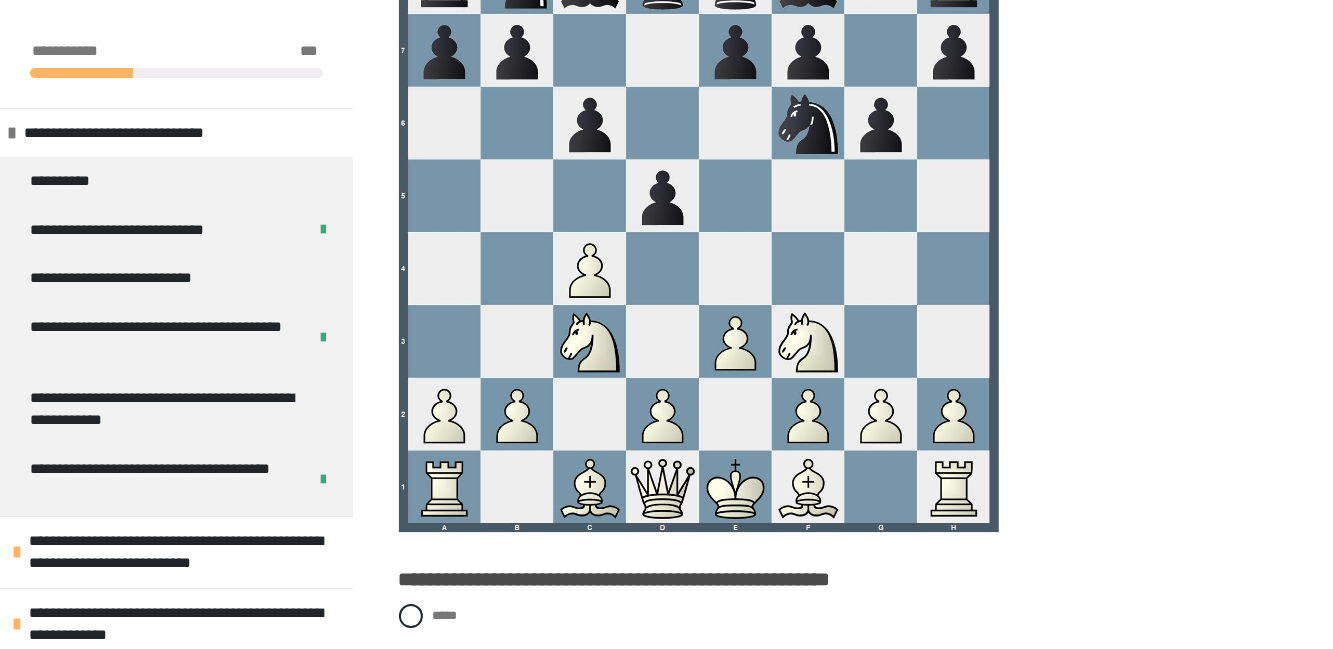click on "*****" at bounding box center (439, 610) 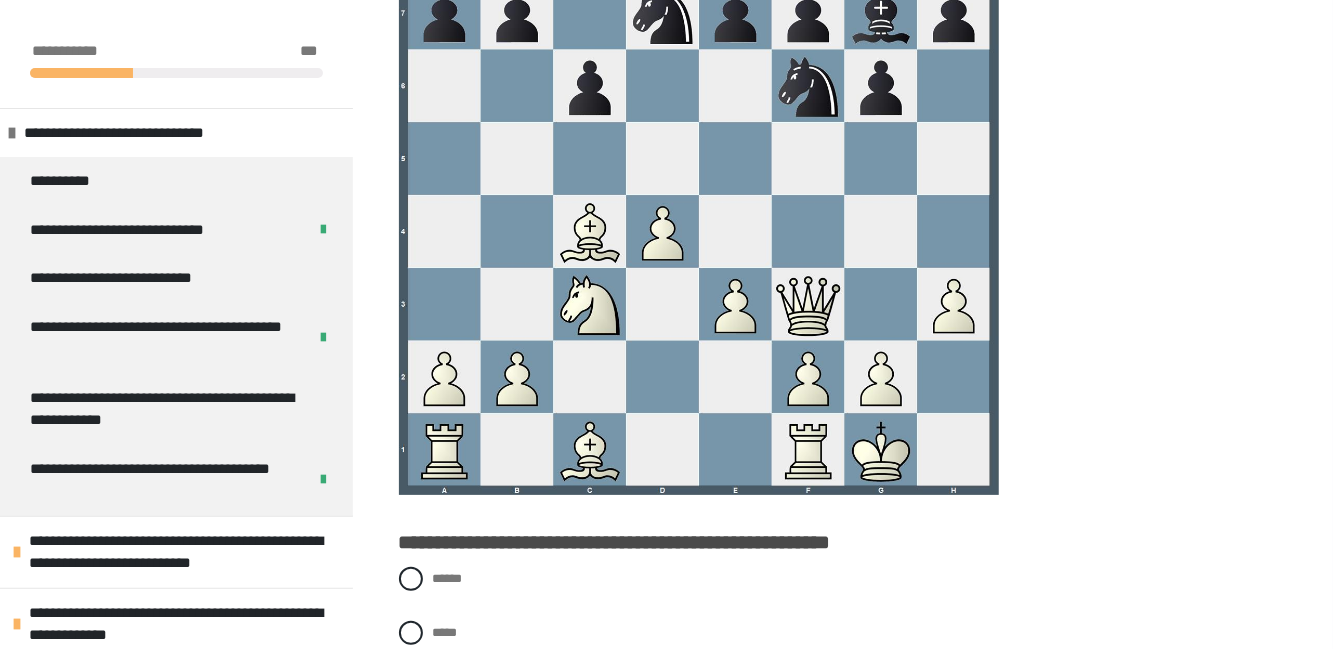 scroll, scrollTop: 11984, scrollLeft: 0, axis: vertical 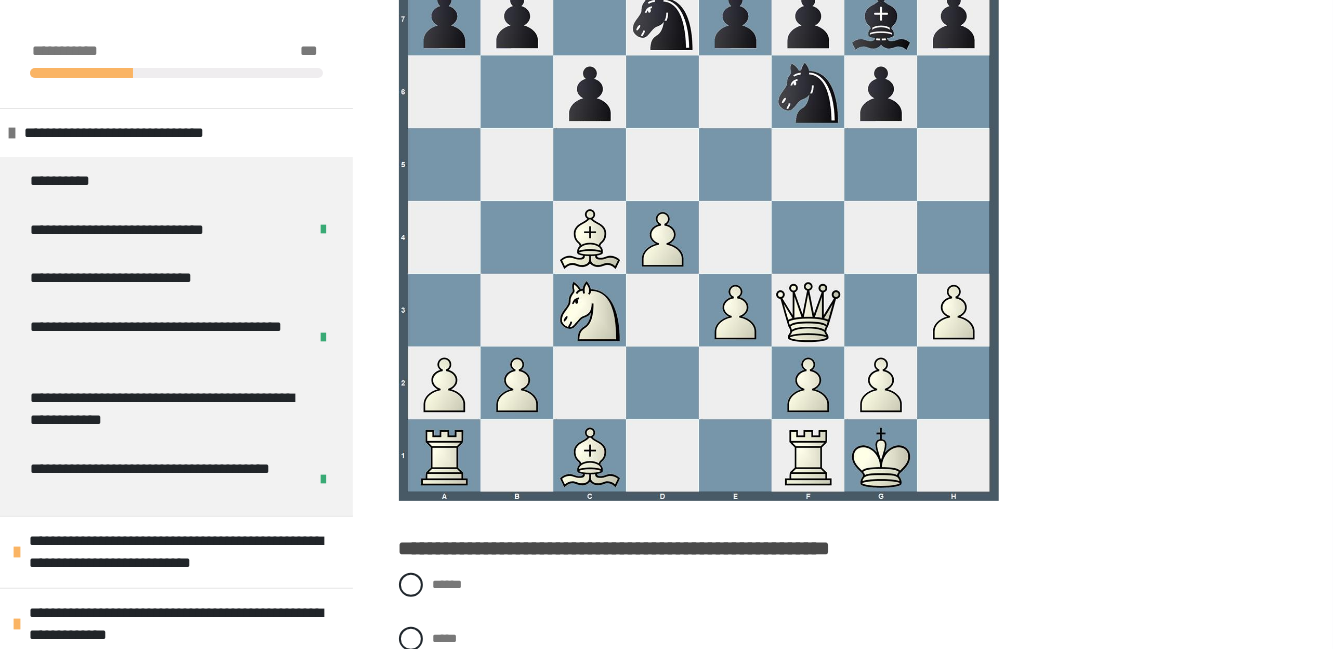 click at bounding box center (411, 639) 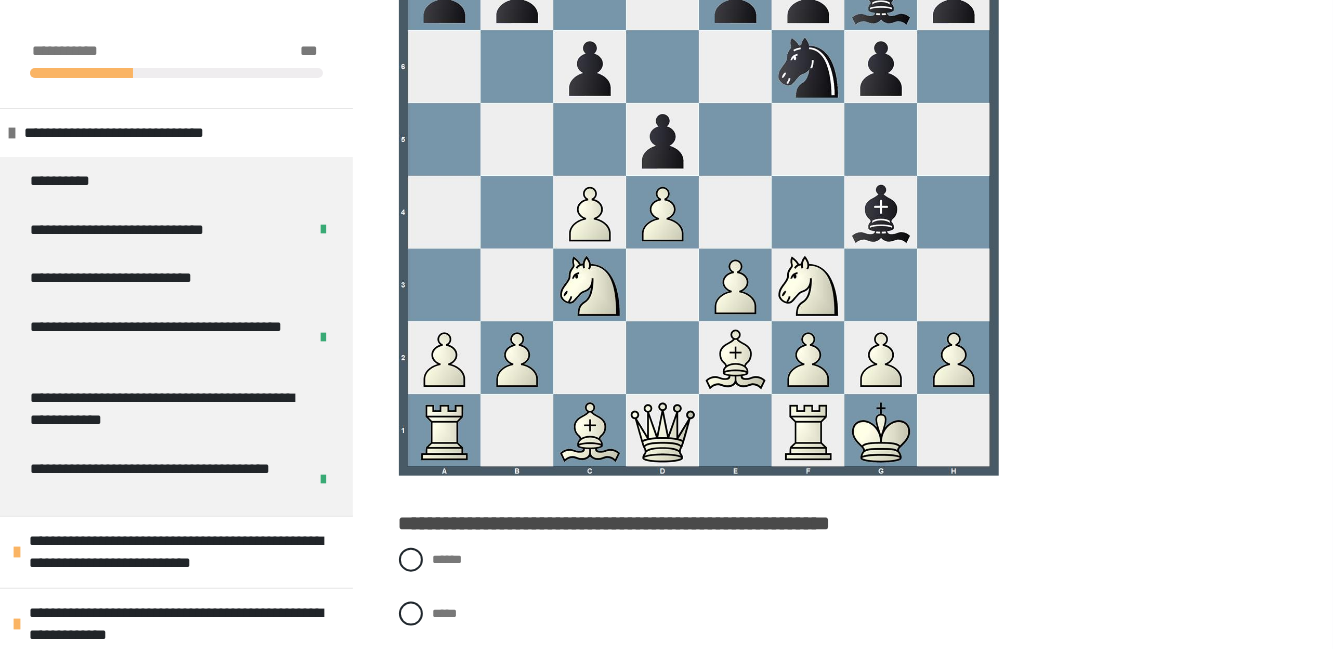 scroll, scrollTop: 12906, scrollLeft: 0, axis: vertical 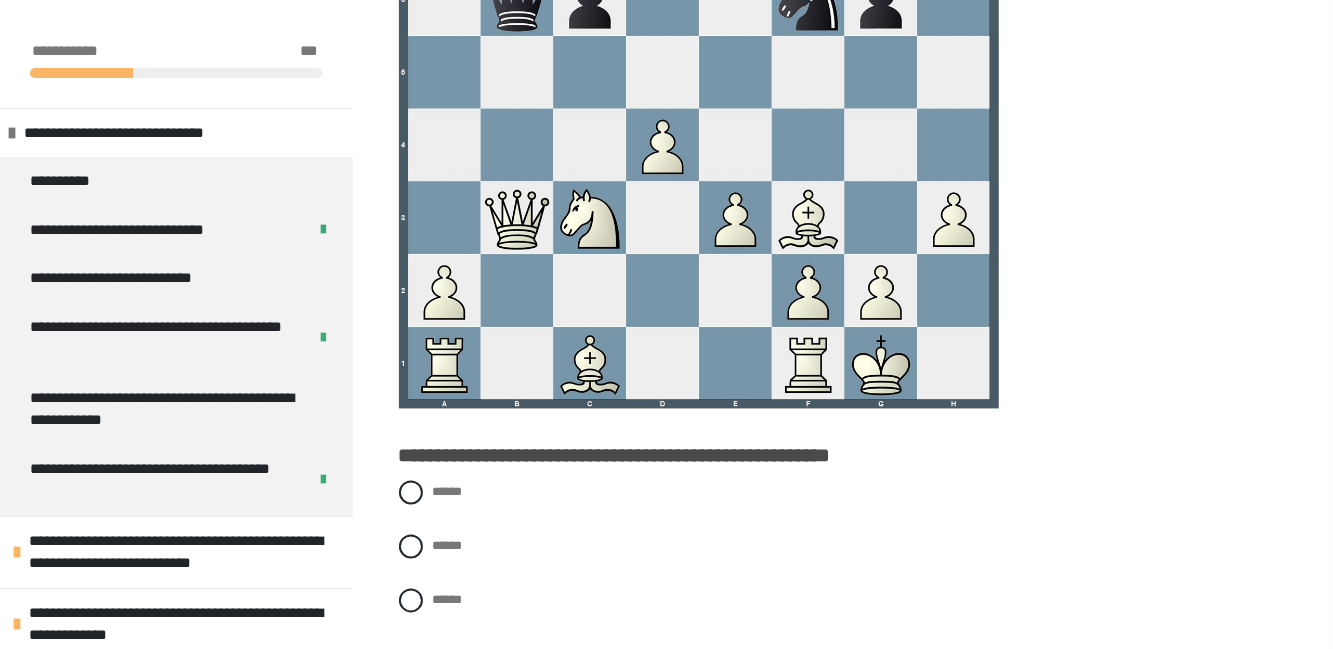 click at bounding box center [411, 493] 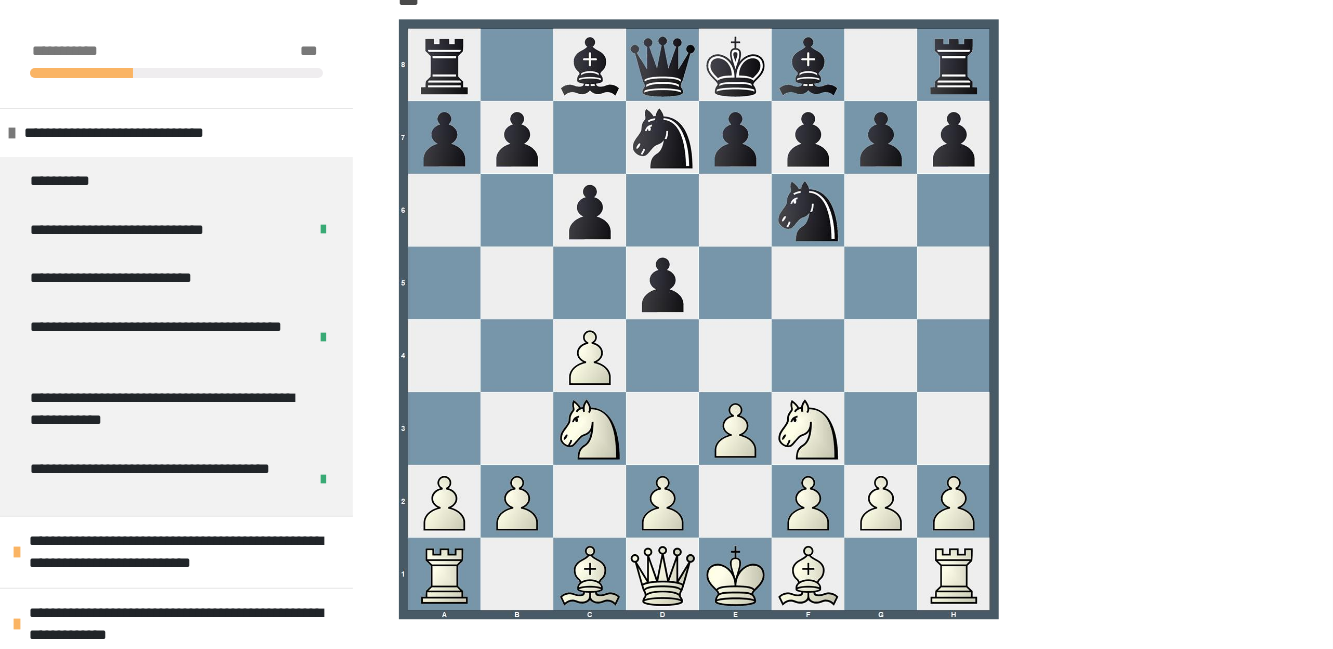 scroll, scrollTop: 14559, scrollLeft: 0, axis: vertical 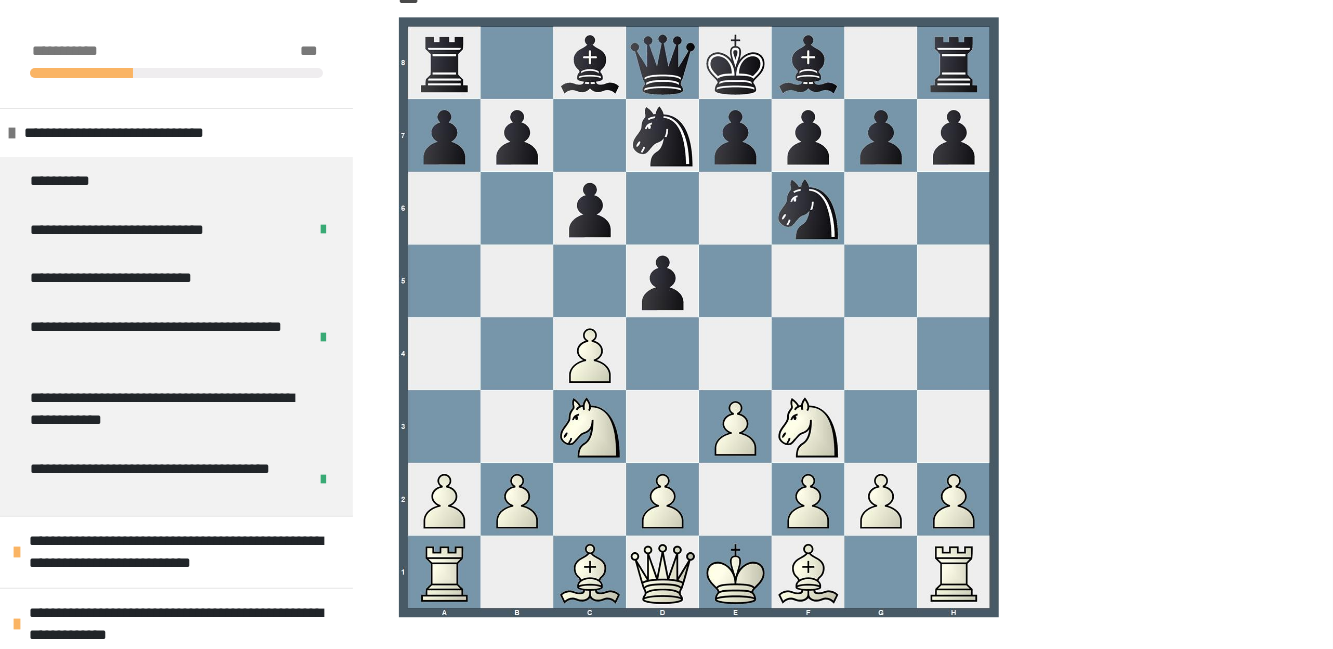 click on "**********" at bounding box center [839, -6717] 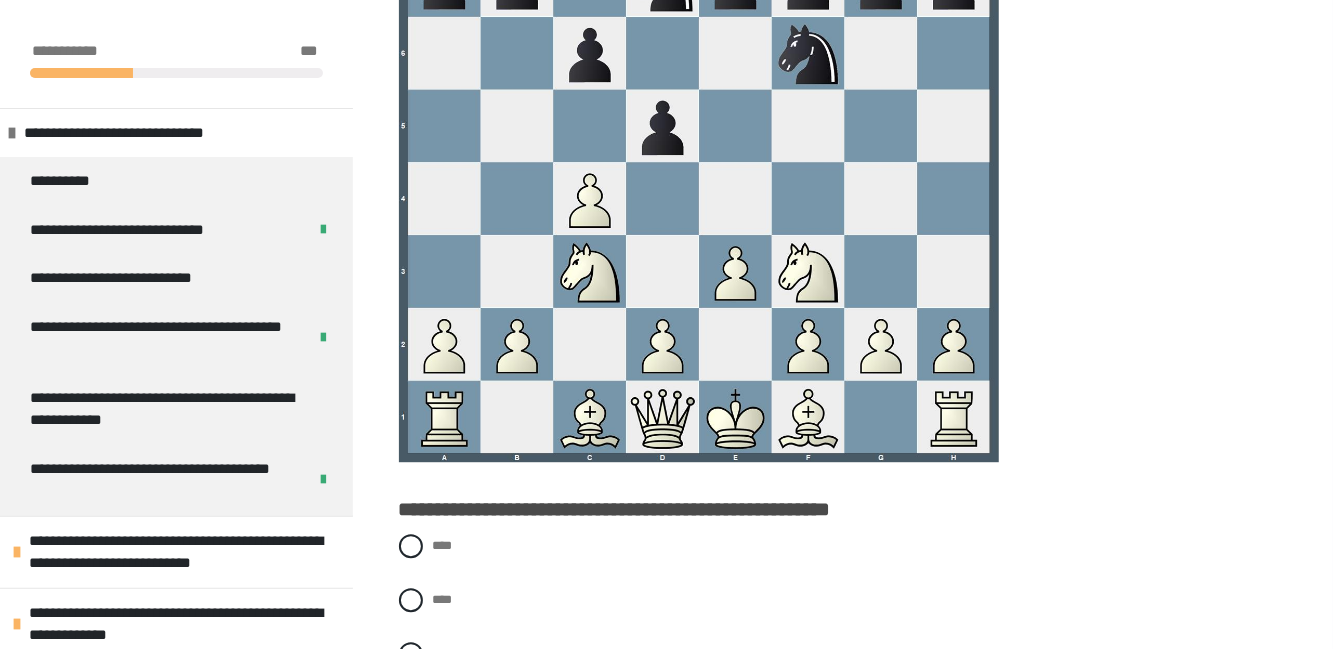 scroll, scrollTop: 14724, scrollLeft: 0, axis: vertical 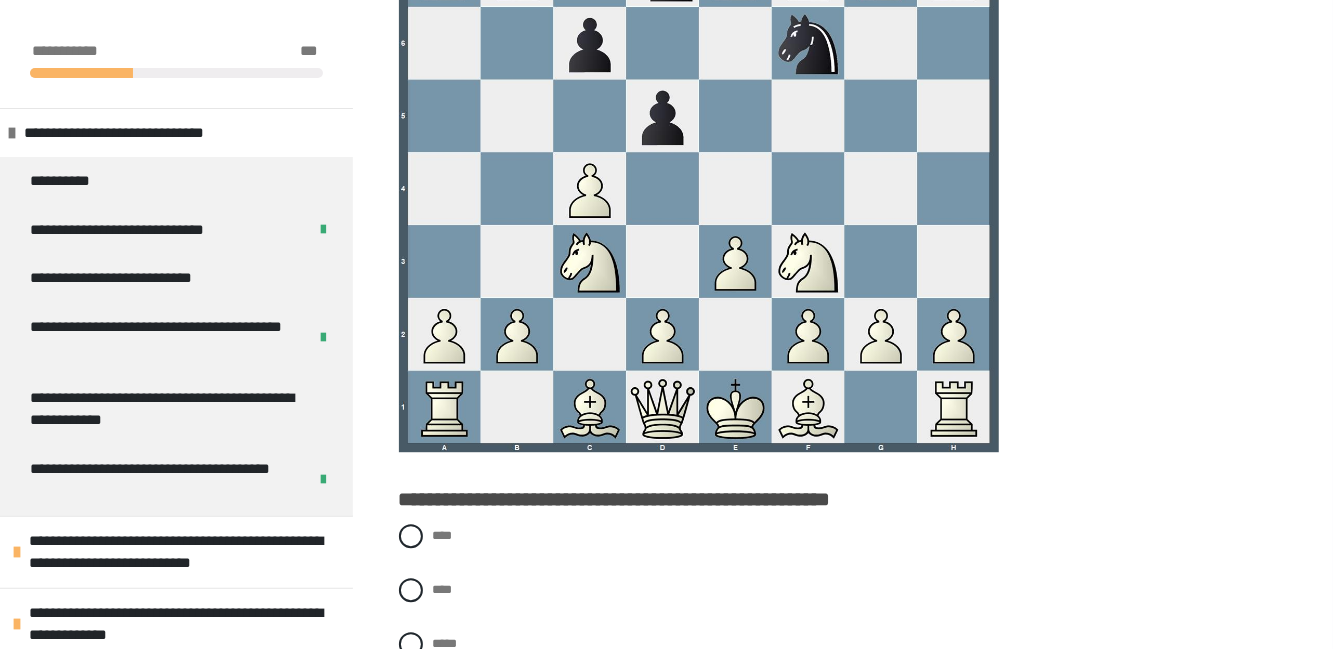 click at bounding box center (411, 590) 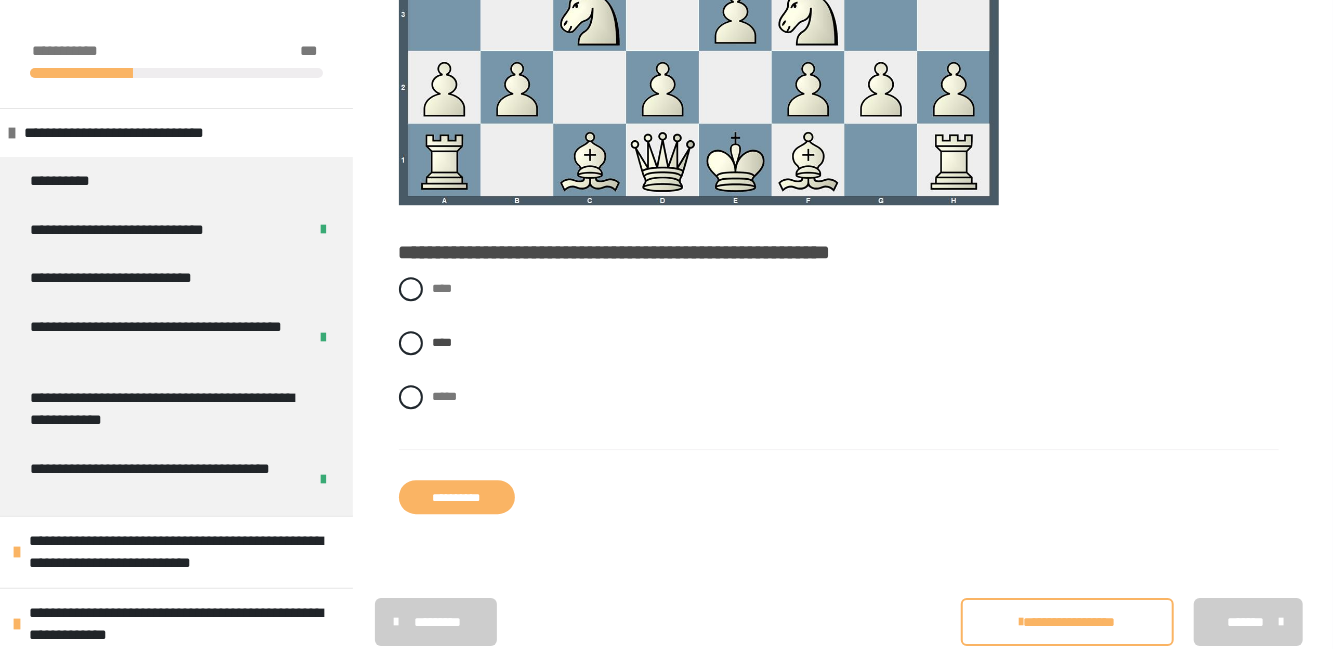 scroll, scrollTop: 14972, scrollLeft: 0, axis: vertical 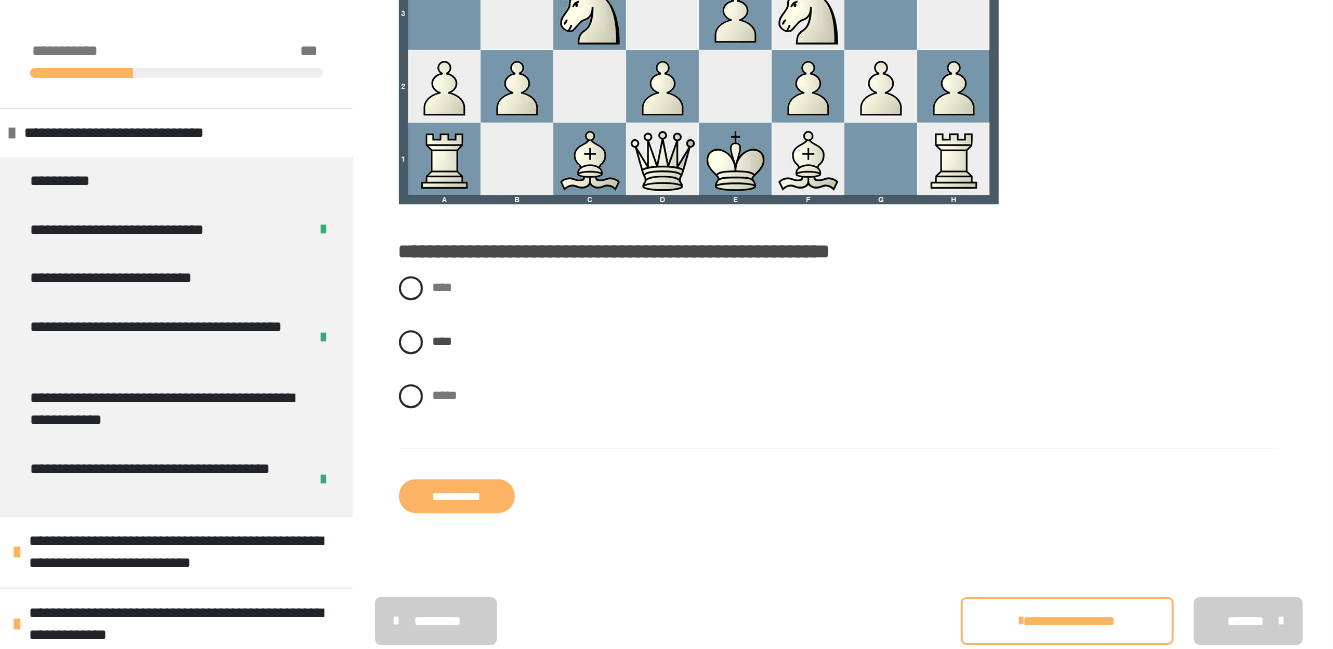 click on "**********" at bounding box center (457, 496) 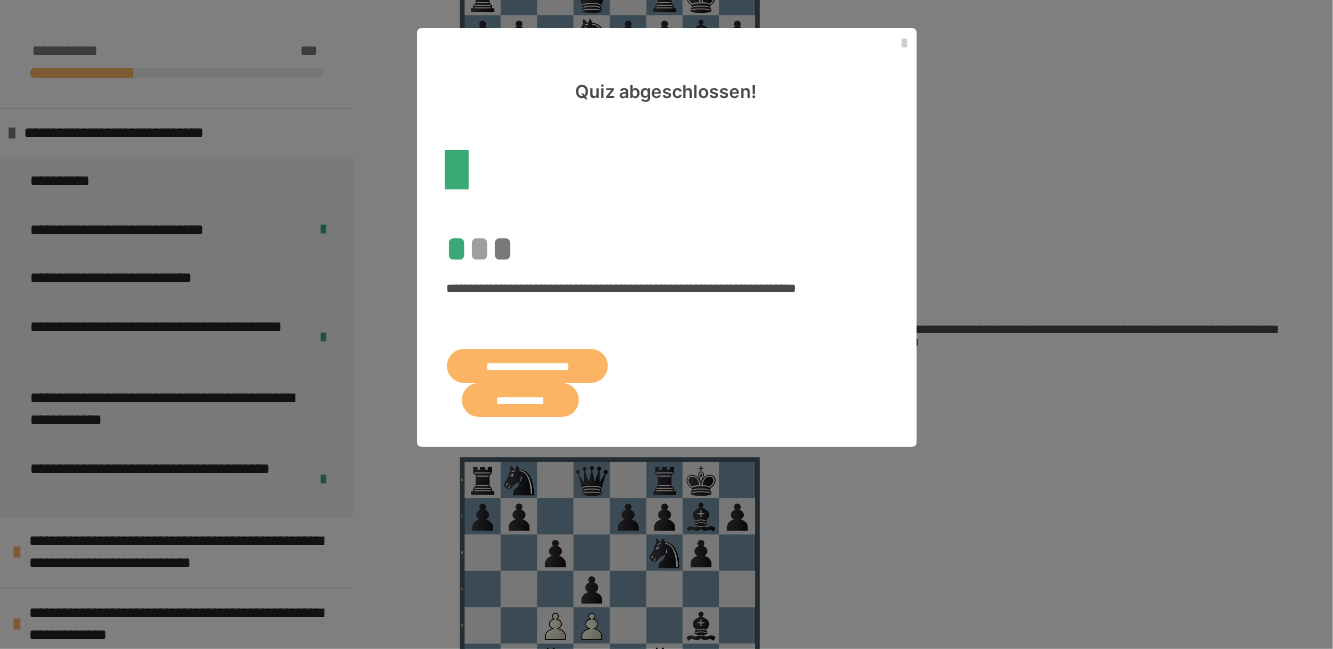 scroll, scrollTop: 8196, scrollLeft: 0, axis: vertical 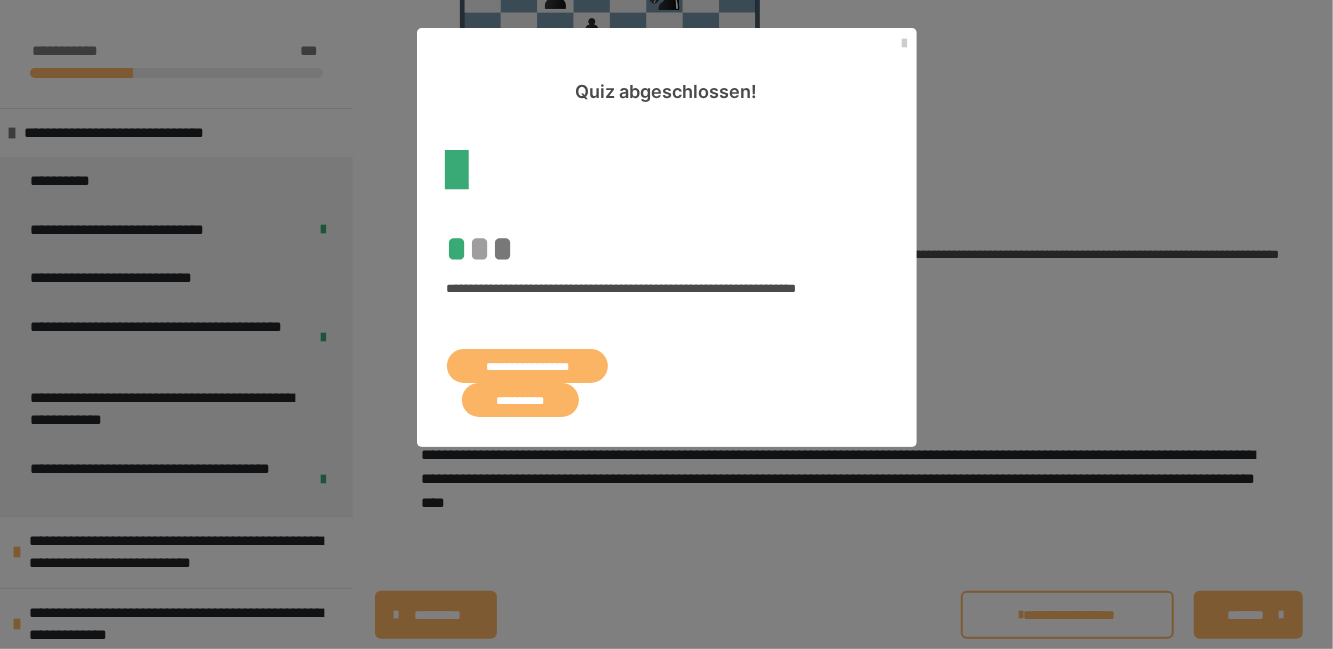 click on "**********" at bounding box center [528, 366] 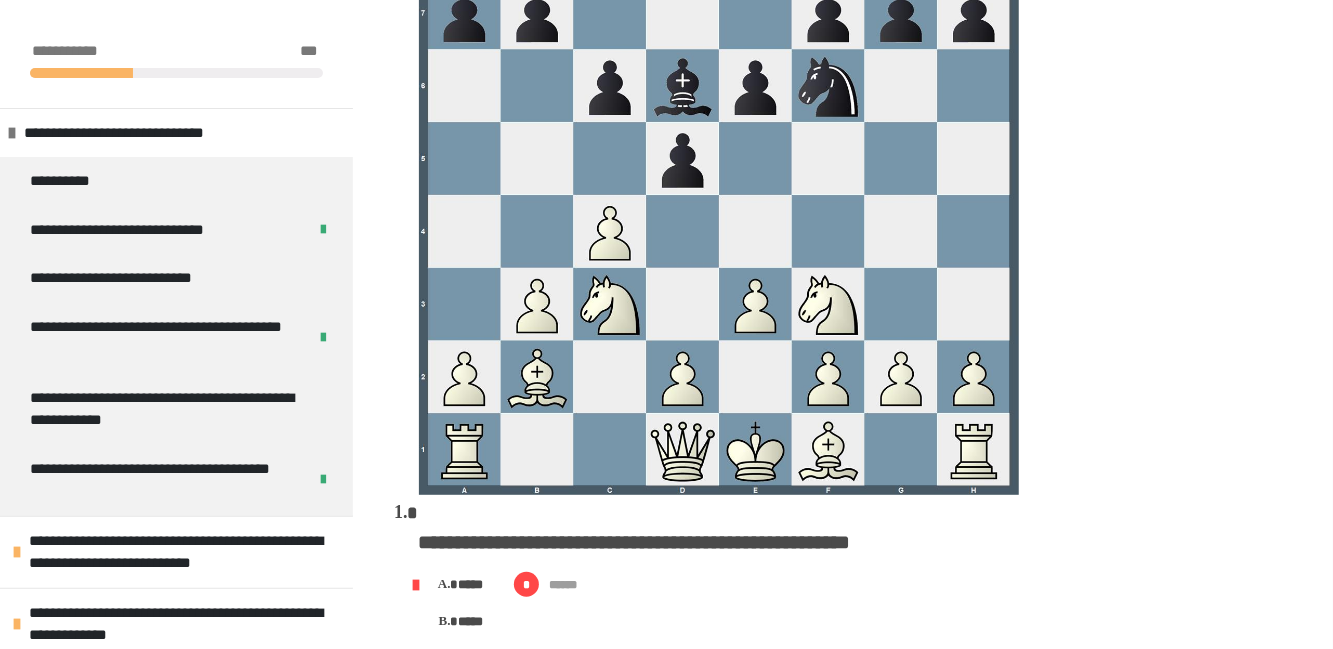 scroll, scrollTop: 0, scrollLeft: 0, axis: both 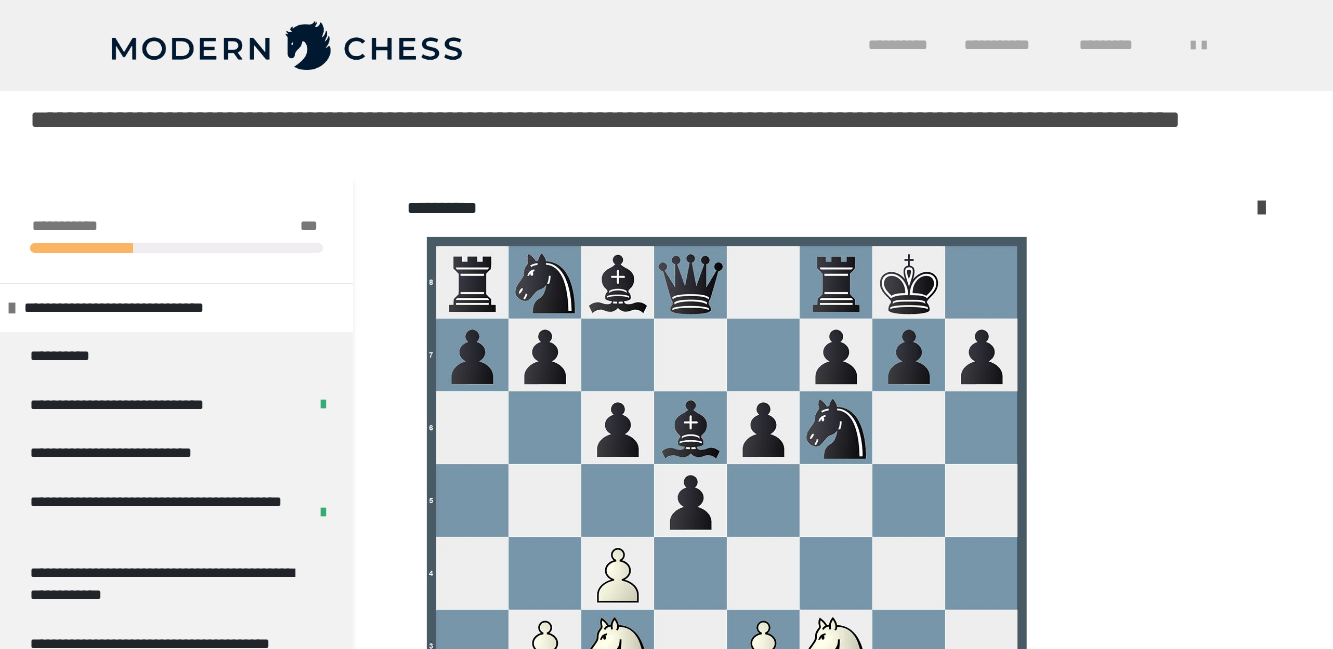 click on "*********" at bounding box center (1120, 45) 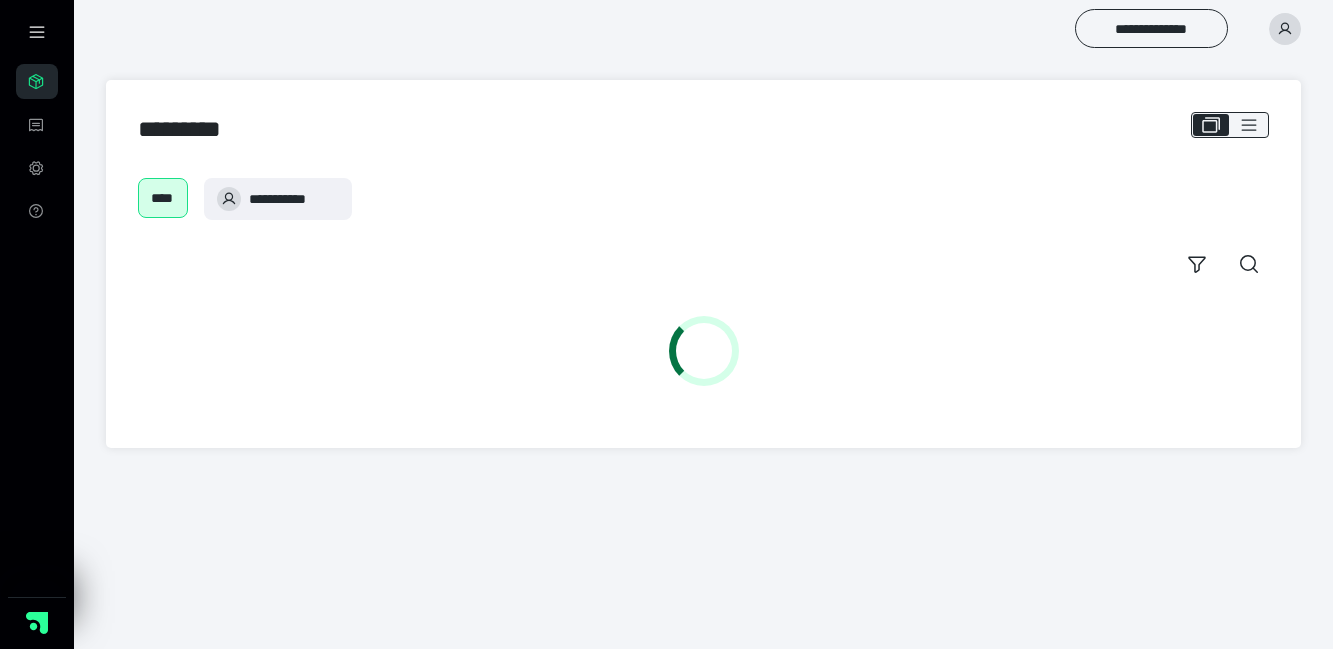 scroll, scrollTop: 0, scrollLeft: 0, axis: both 